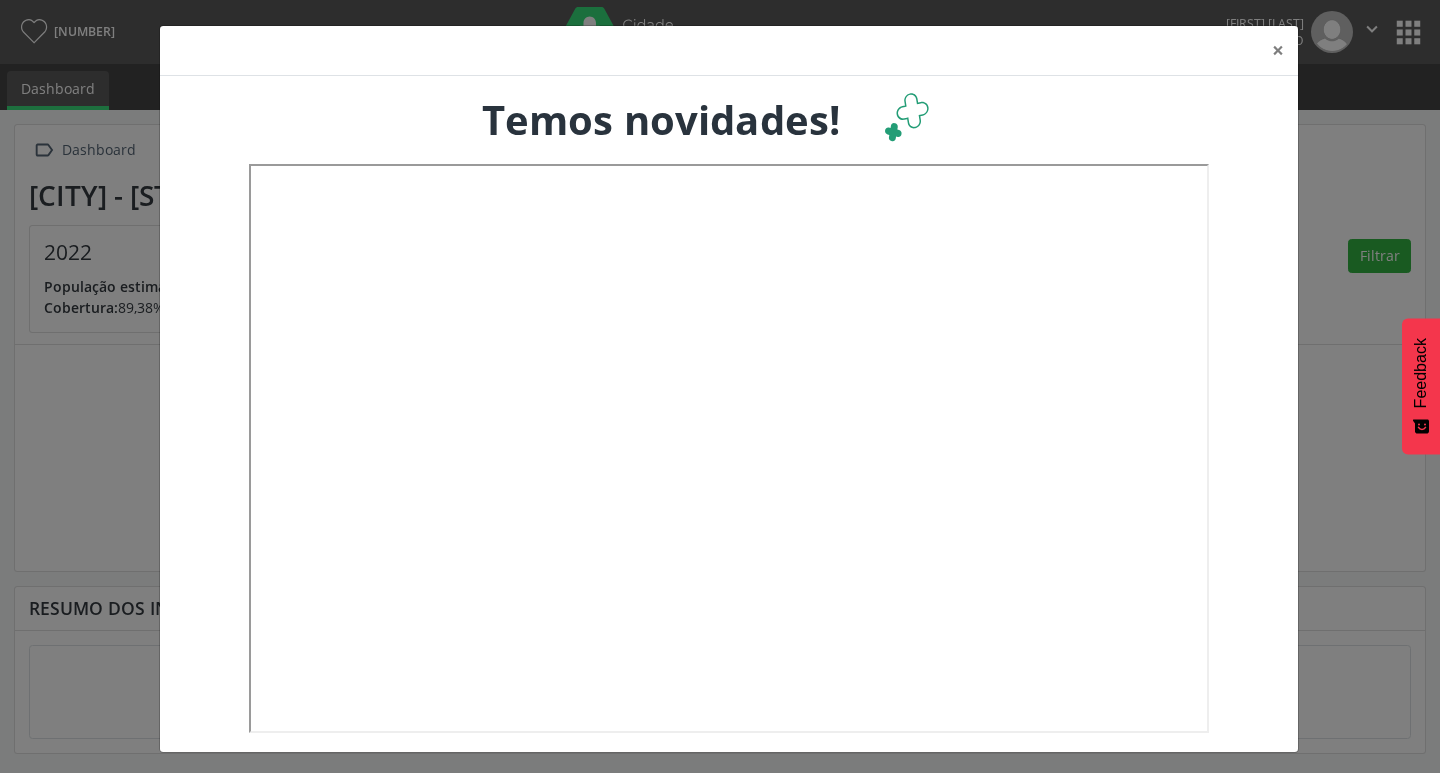 scroll, scrollTop: 0, scrollLeft: 0, axis: both 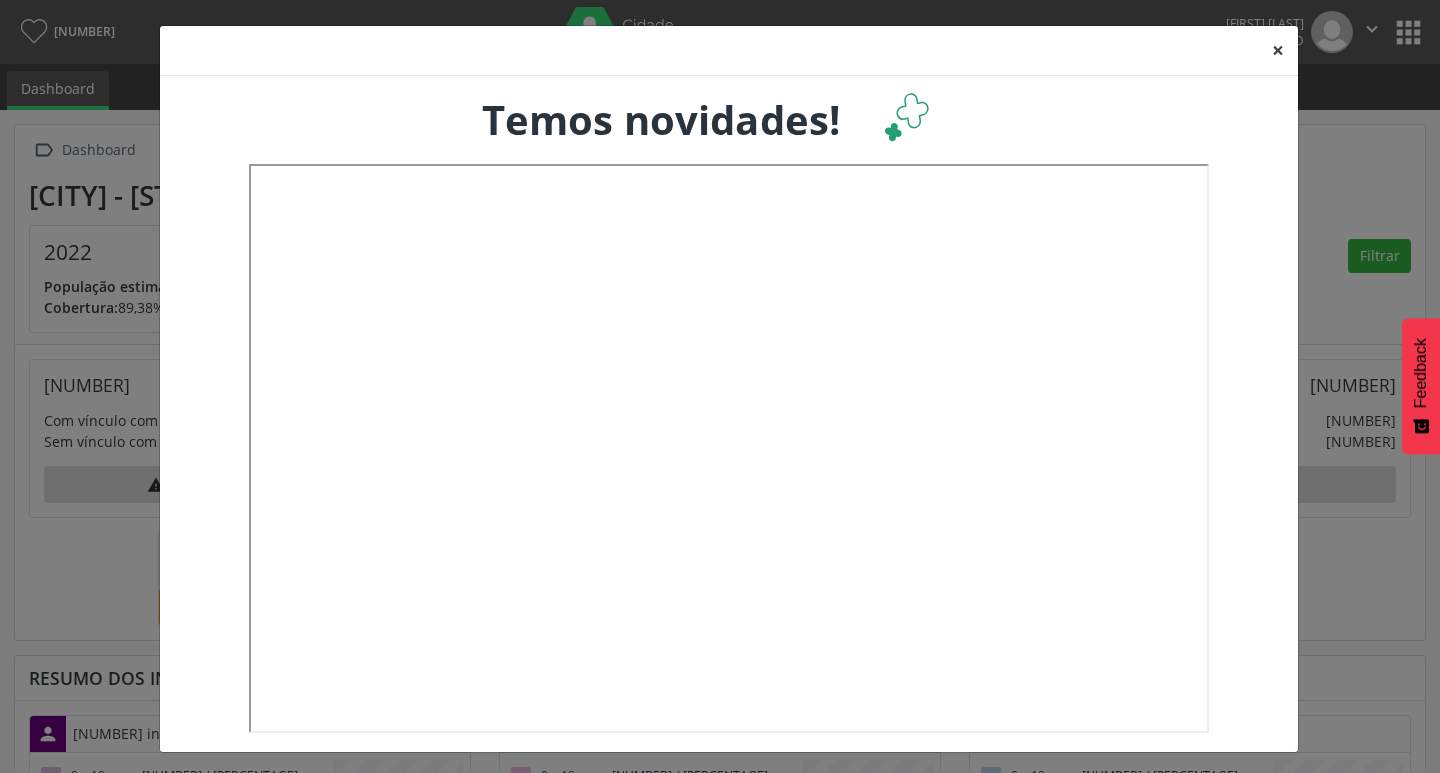 click on "×" at bounding box center [1278, 50] 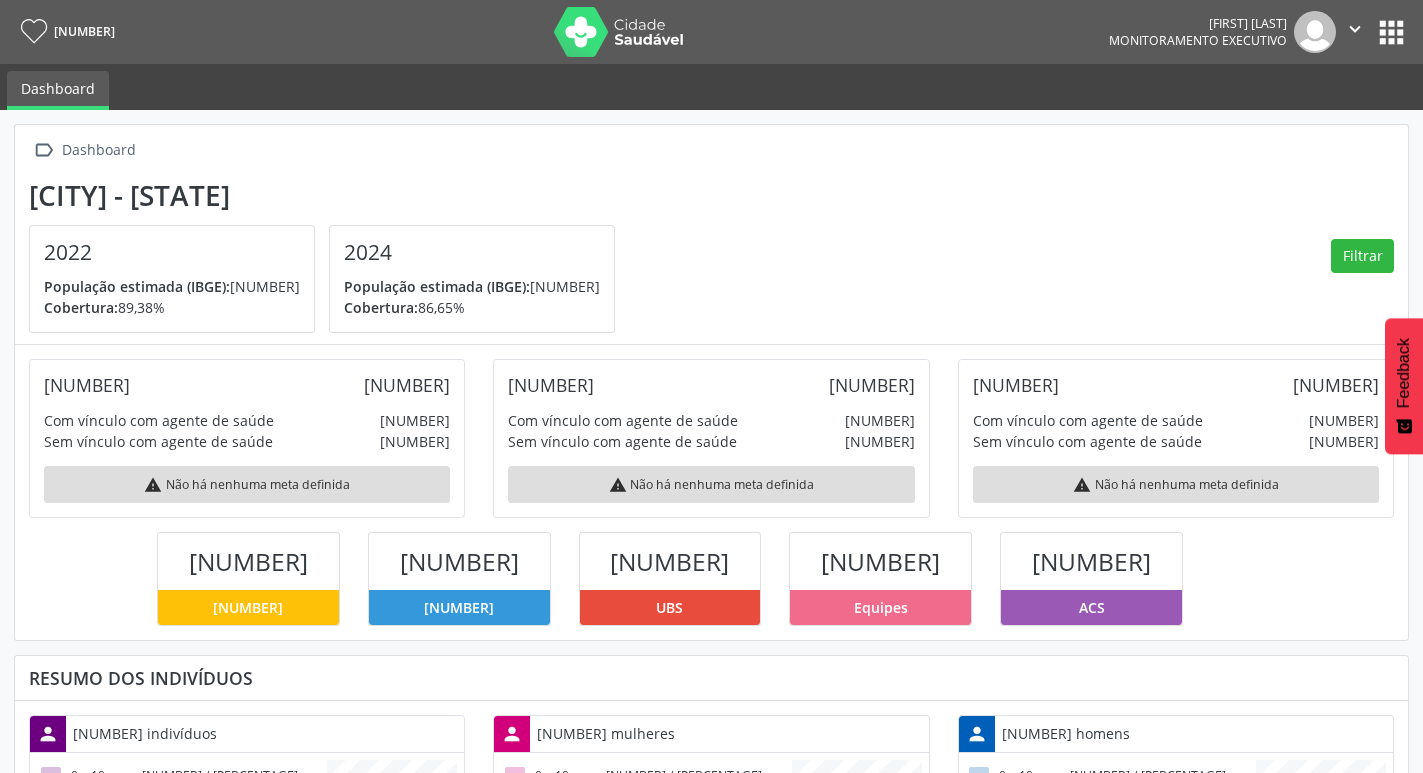 scroll, scrollTop: 332, scrollLeft: 465, axis: both 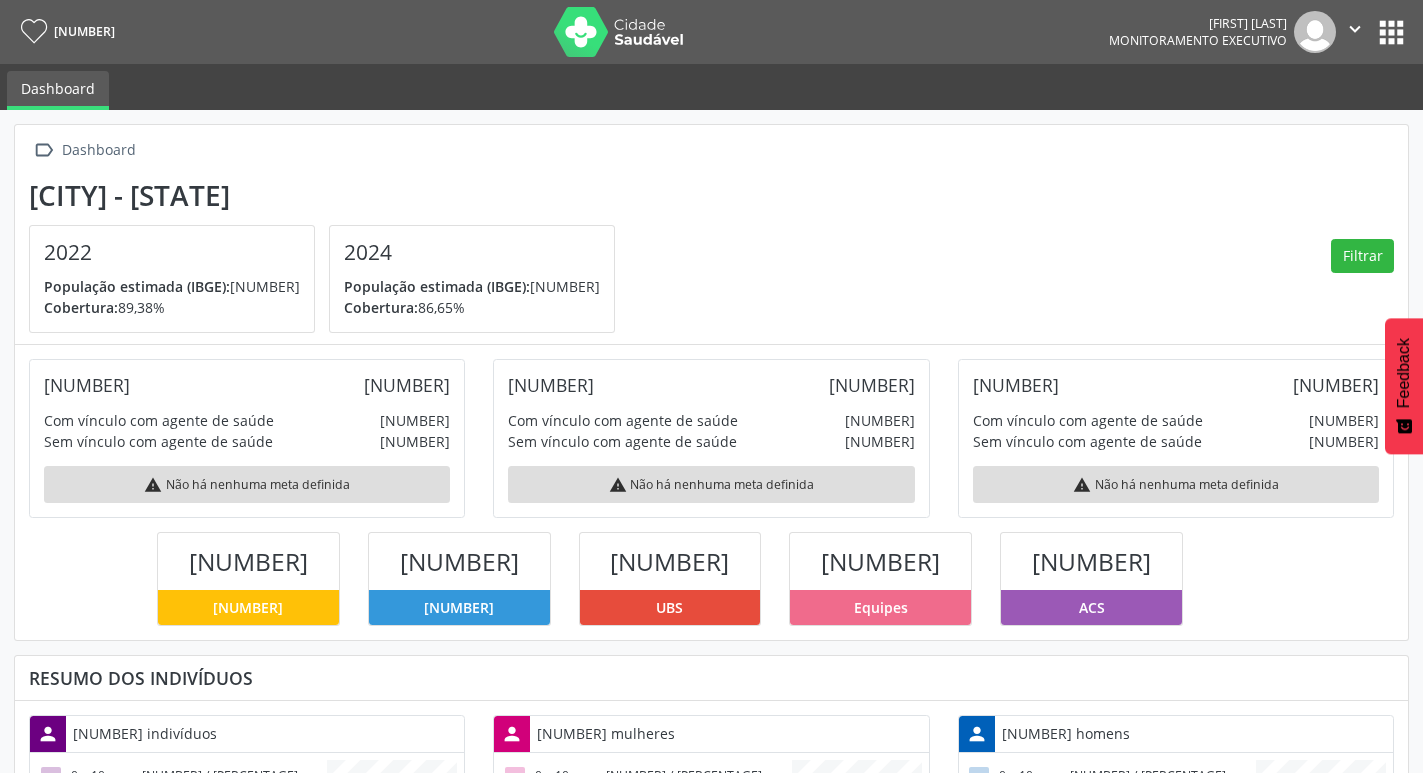 click on "" at bounding box center [1355, 29] 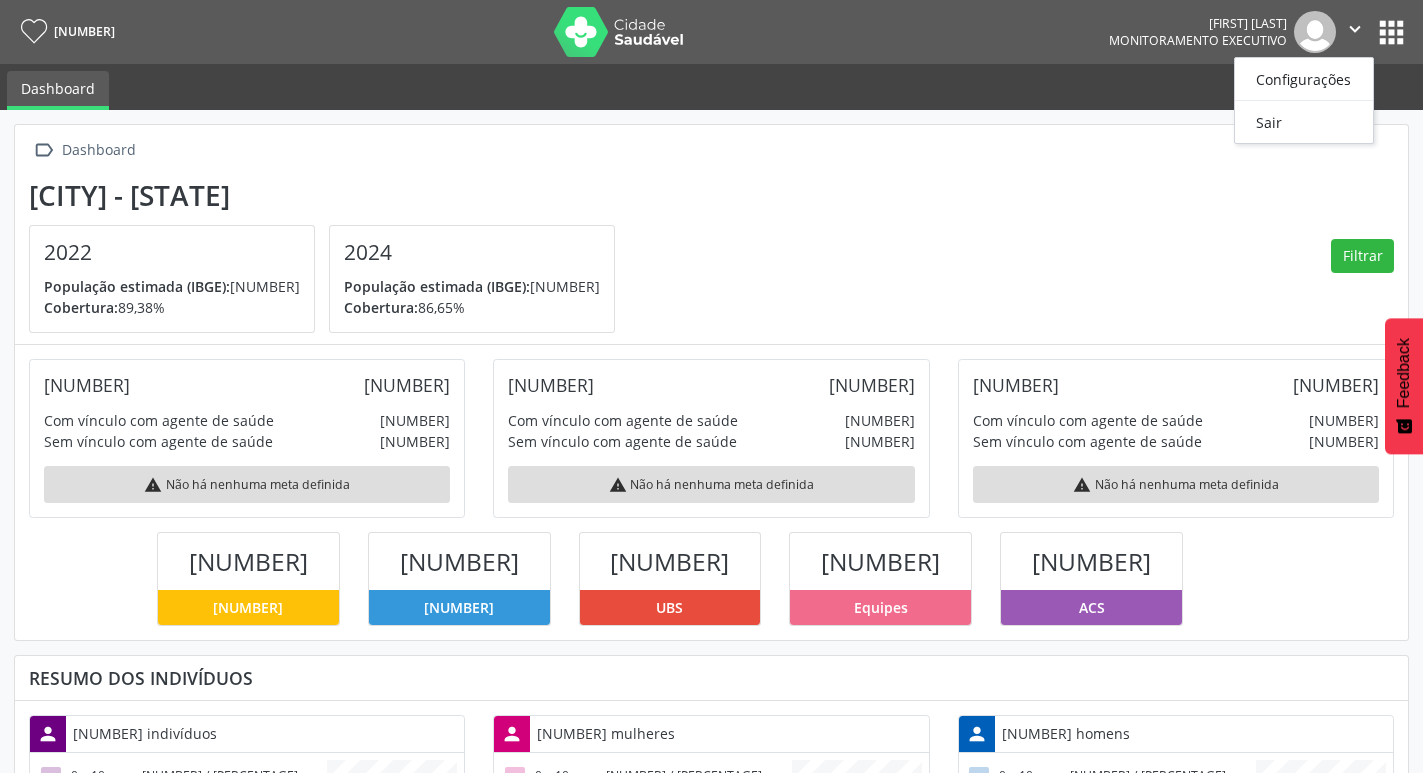 click on "Saúde da Família
Iane Vieira Brasil
Monitoramento Executivo

Configurações
Sair
apps" at bounding box center [711, 32] 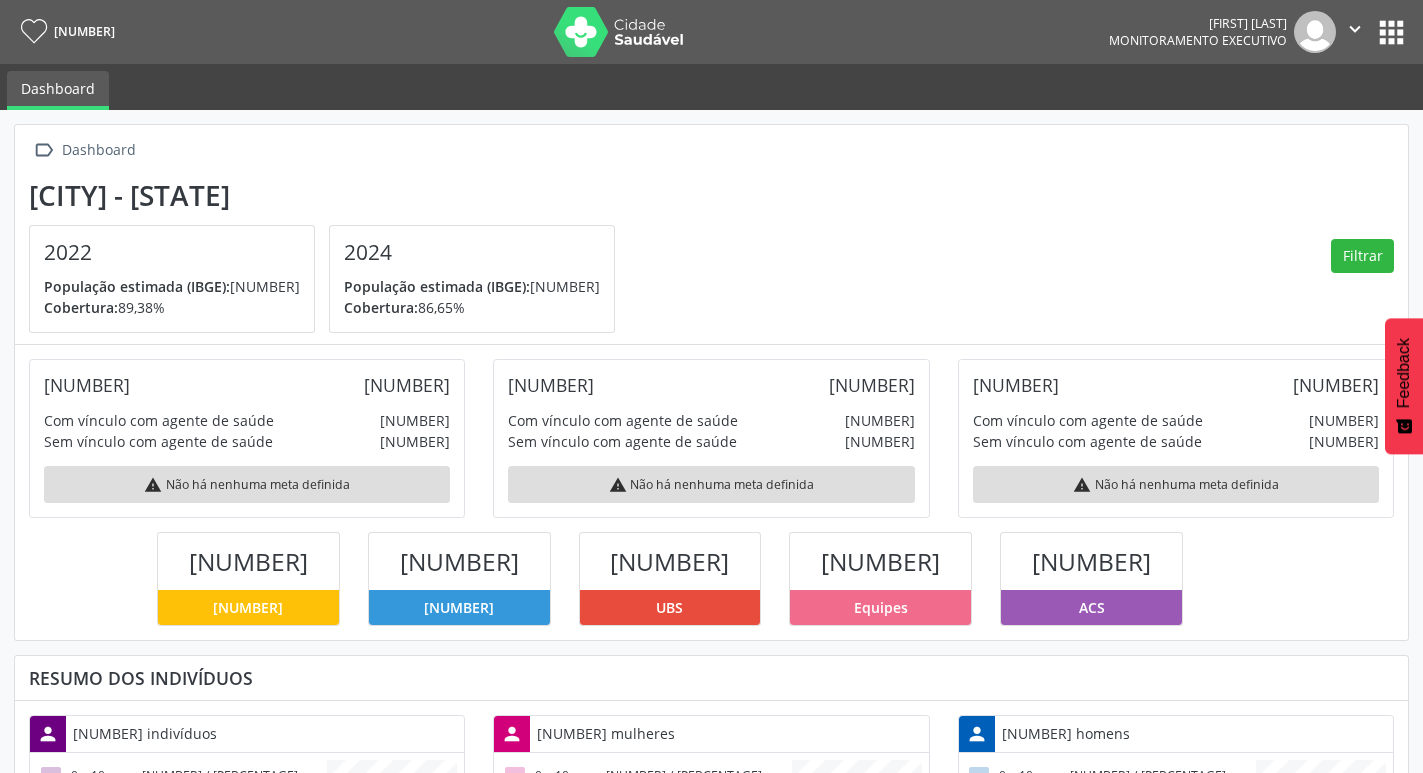 click on "apps" at bounding box center [1391, 32] 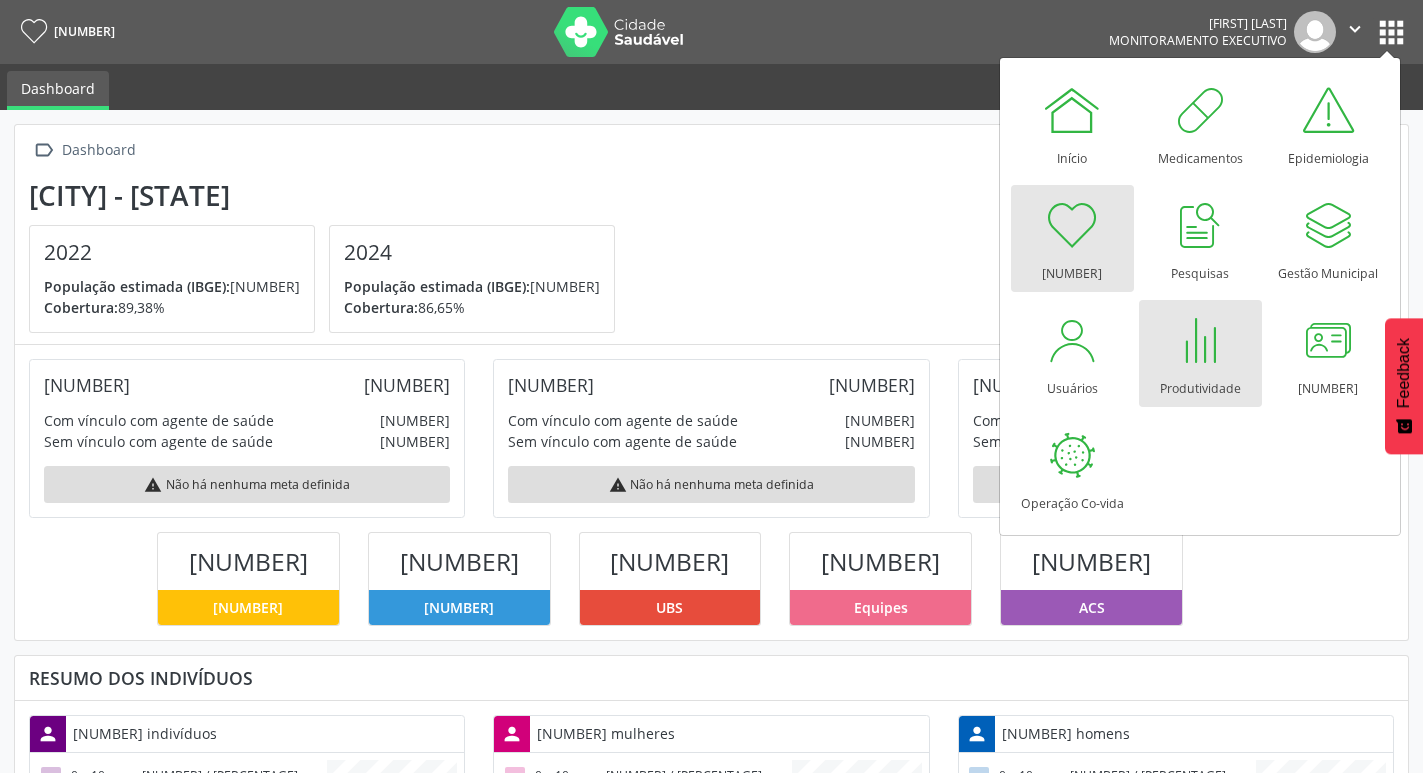 click on "Produtividade" at bounding box center (1200, 383) 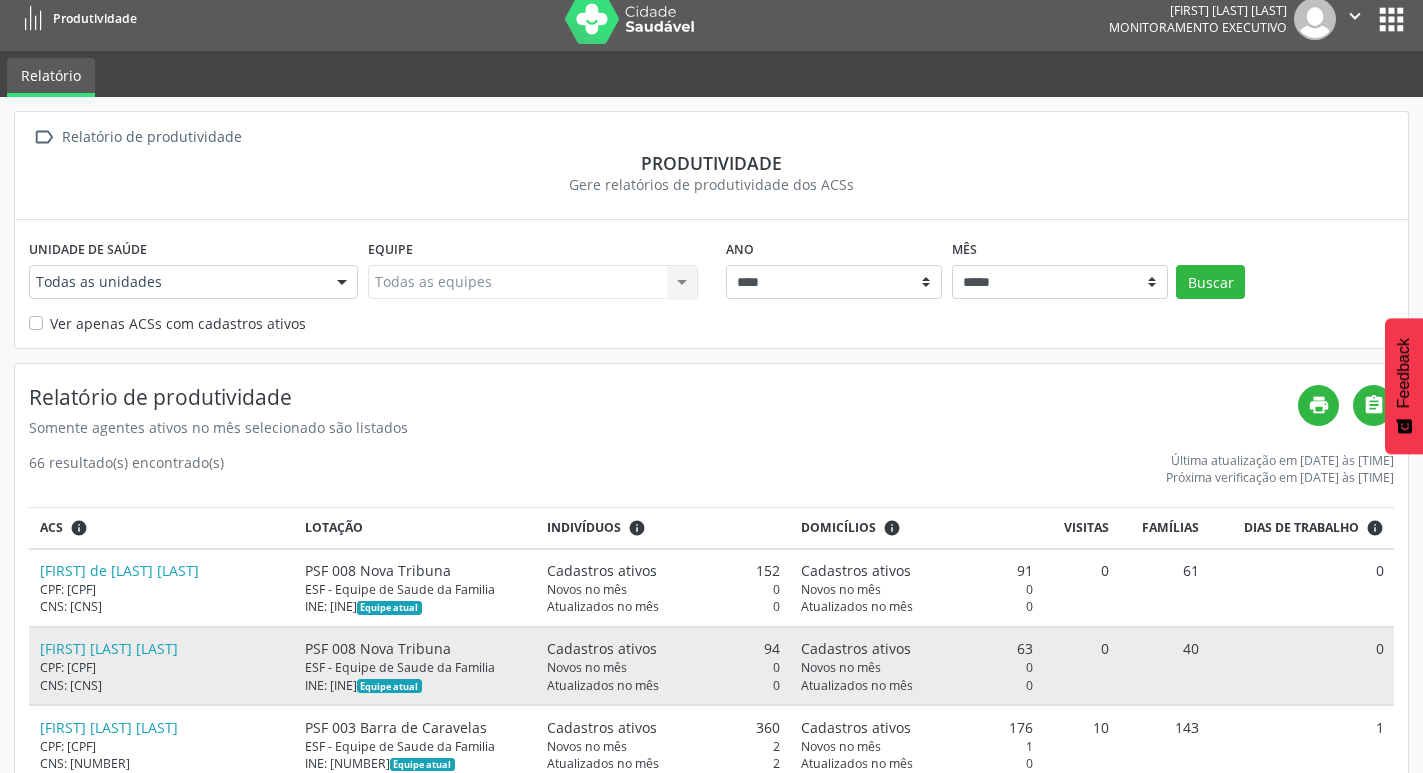 scroll, scrollTop: 100, scrollLeft: 0, axis: vertical 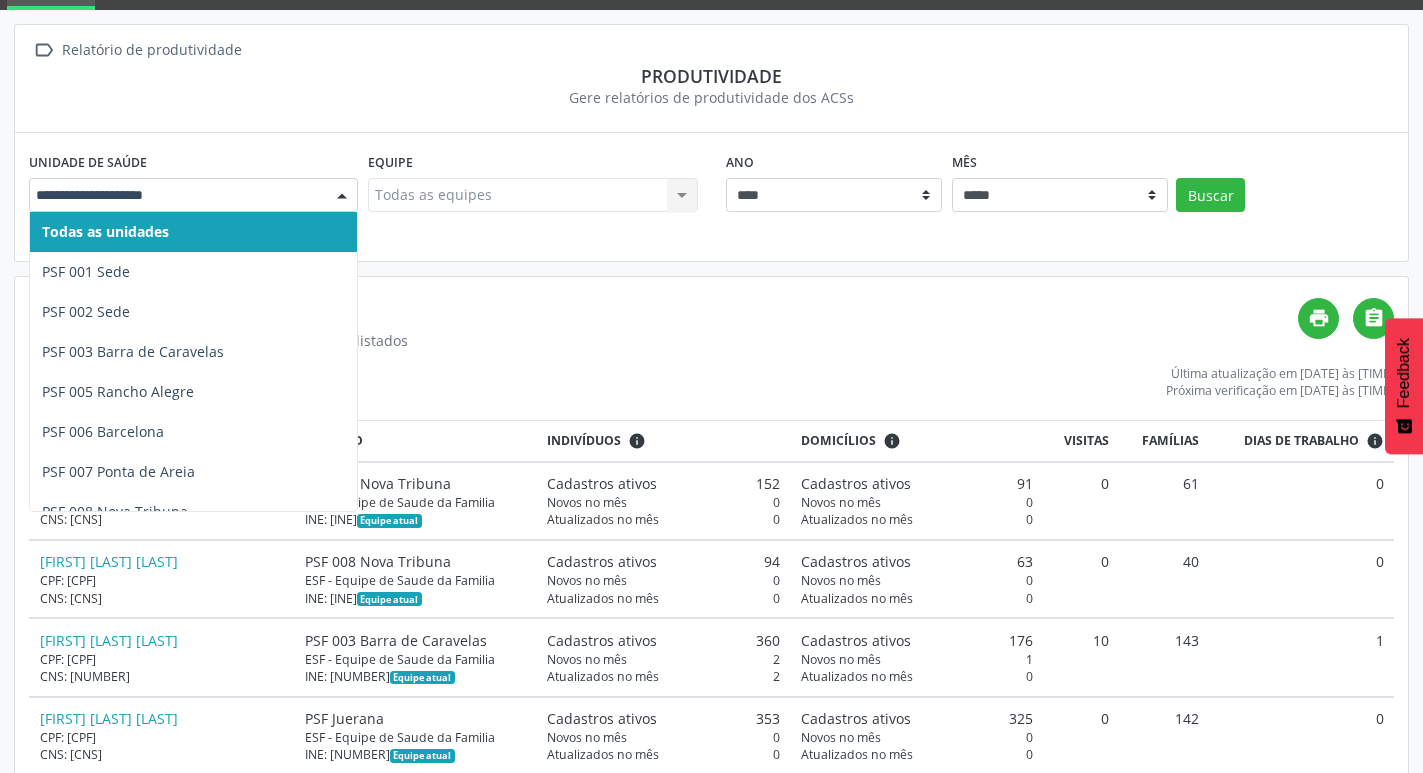click at bounding box center [342, 196] 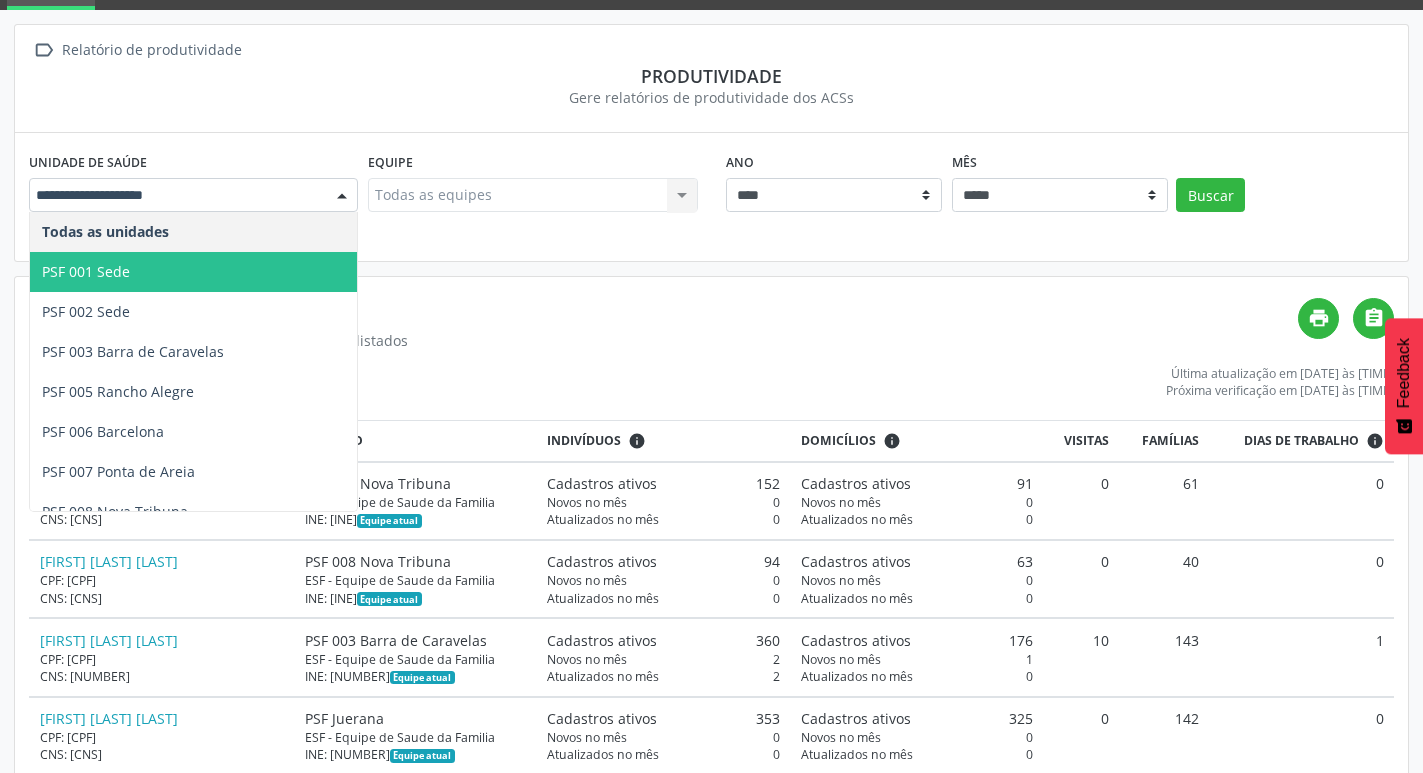 click on "PSF 001 Sede" at bounding box center [193, 272] 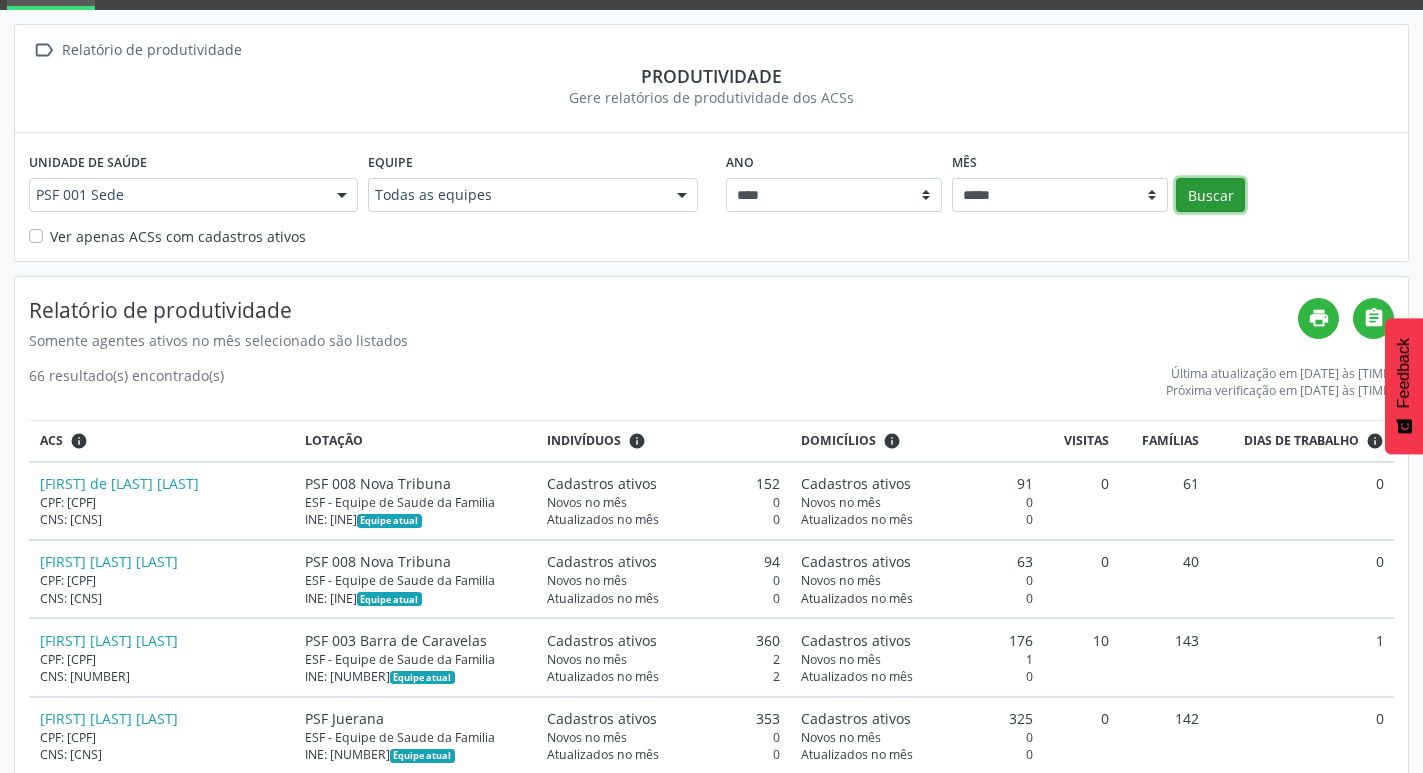 click on "Buscar" at bounding box center (1210, 195) 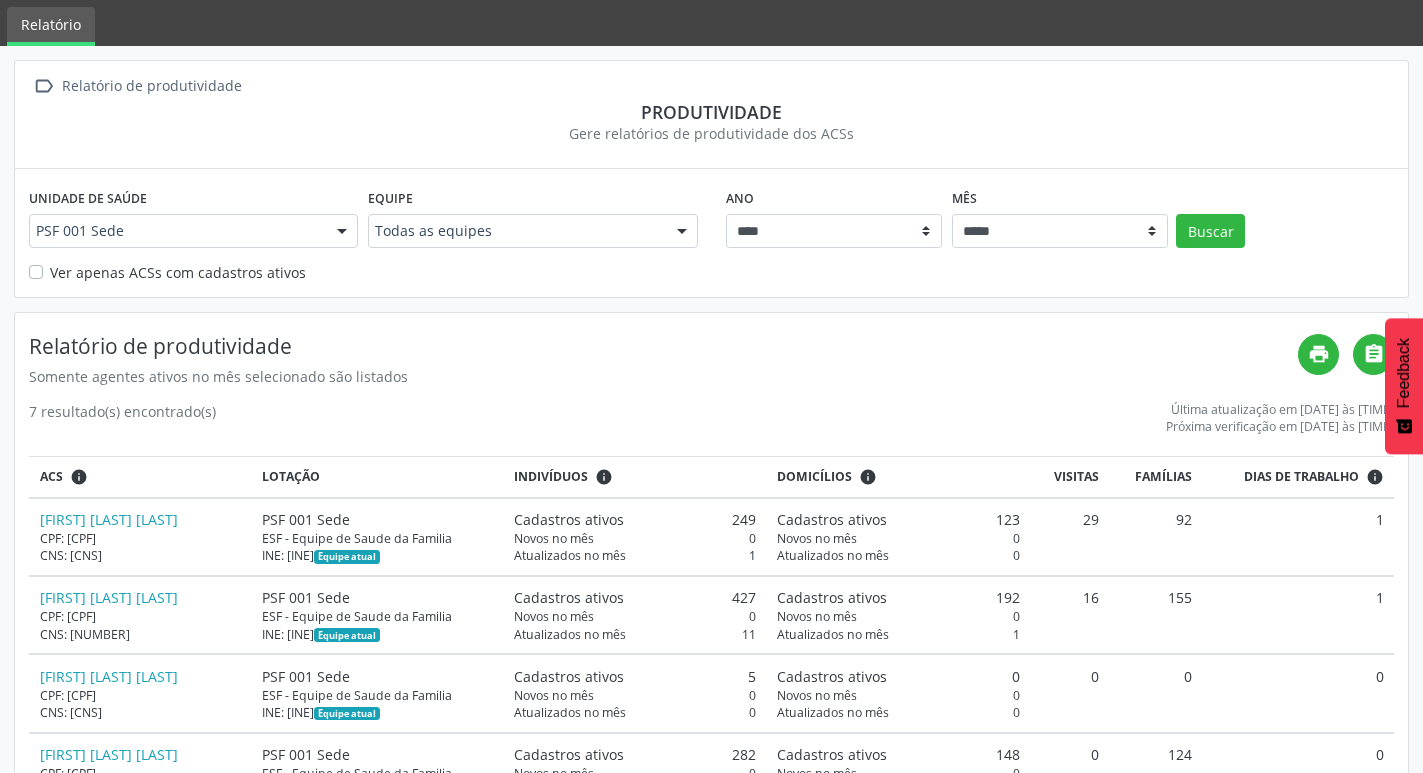 scroll, scrollTop: 100, scrollLeft: 0, axis: vertical 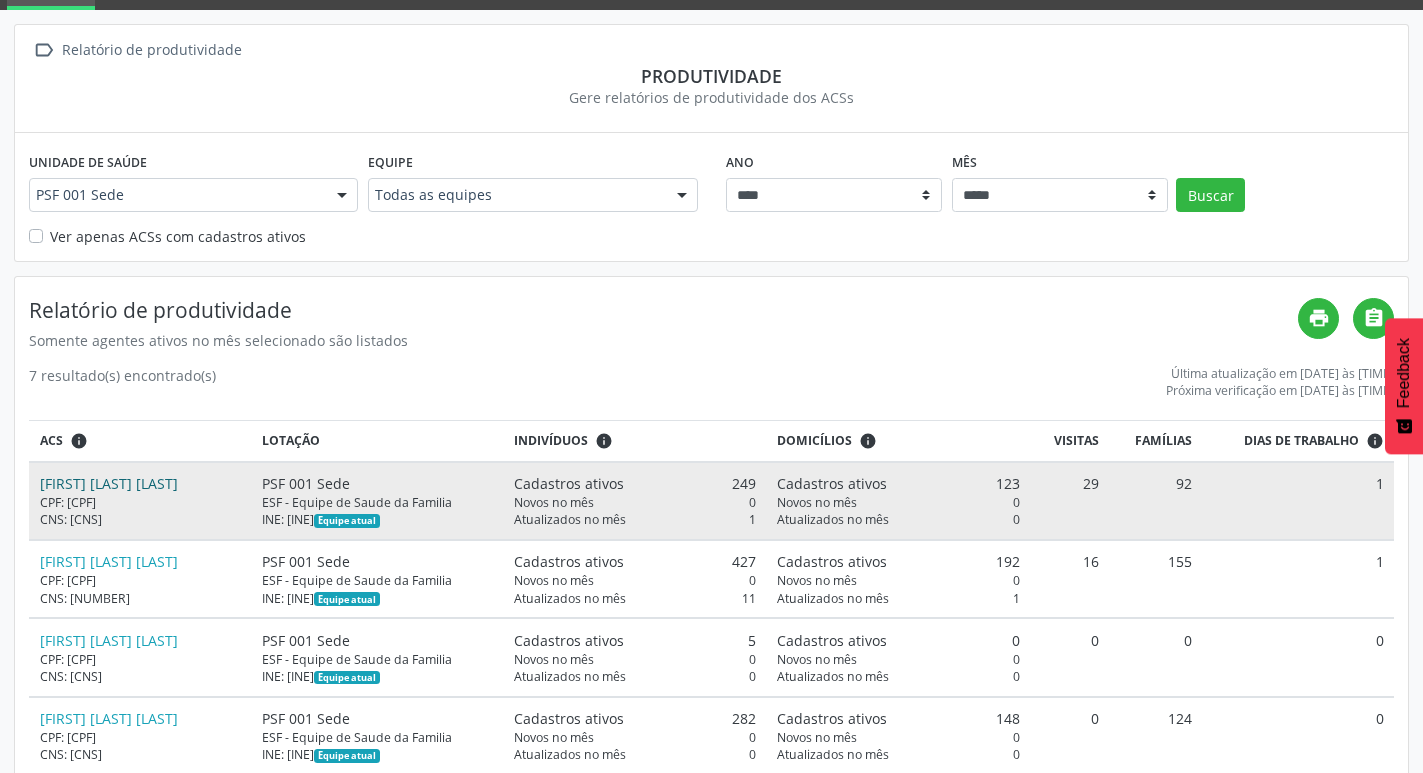 click on "[FIRST] [LAST] [LAST]" at bounding box center [109, 483] 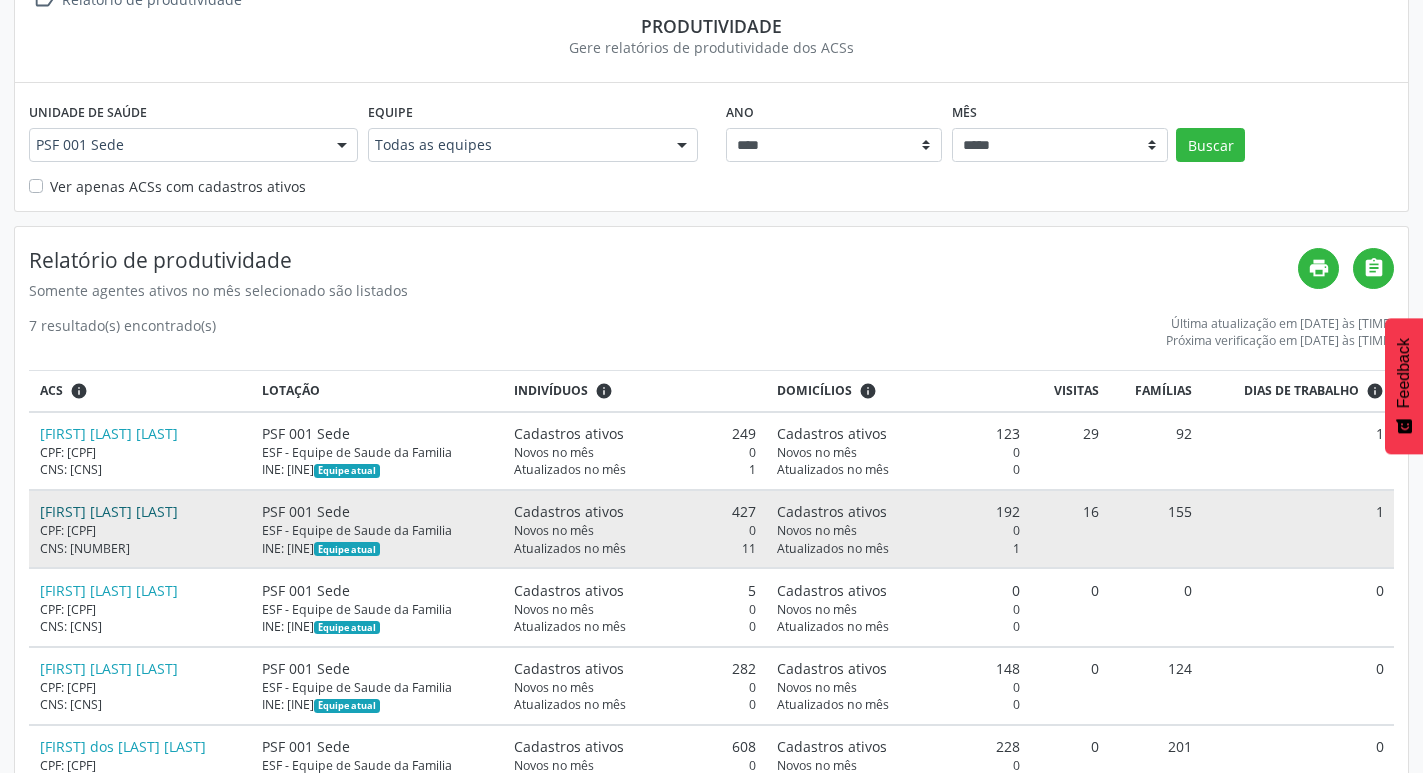 scroll, scrollTop: 200, scrollLeft: 0, axis: vertical 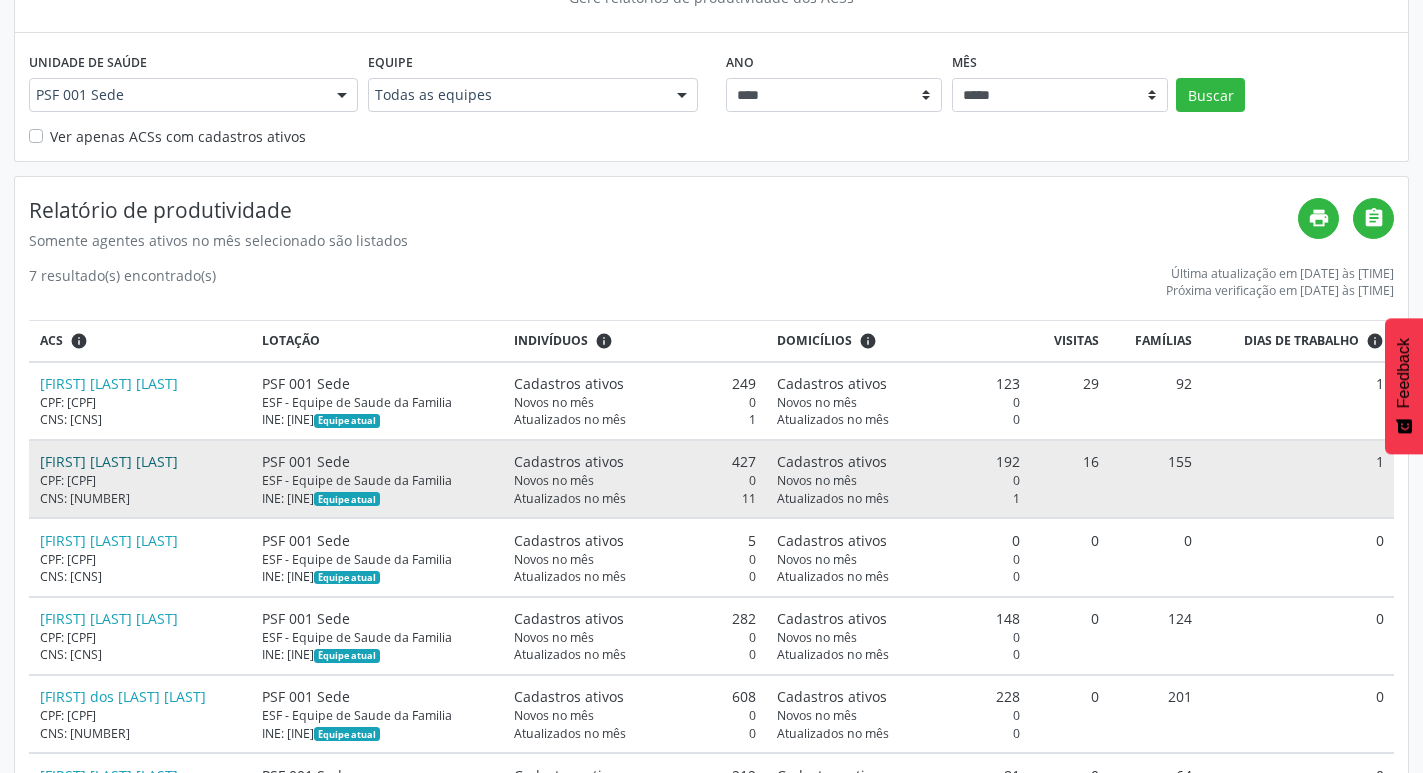 click on "[FIRST] [LAST] [LAST]" at bounding box center [109, 461] 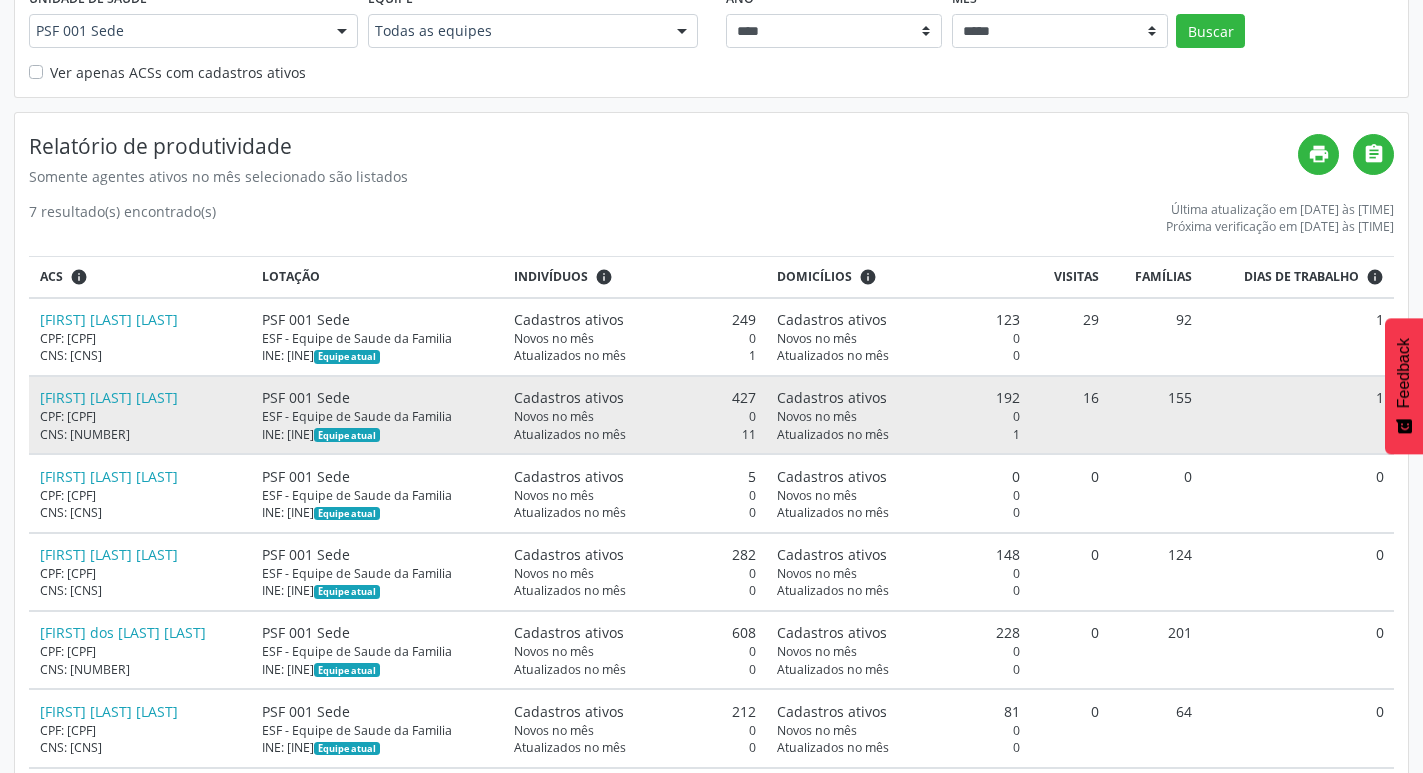 scroll, scrollTop: 379, scrollLeft: 0, axis: vertical 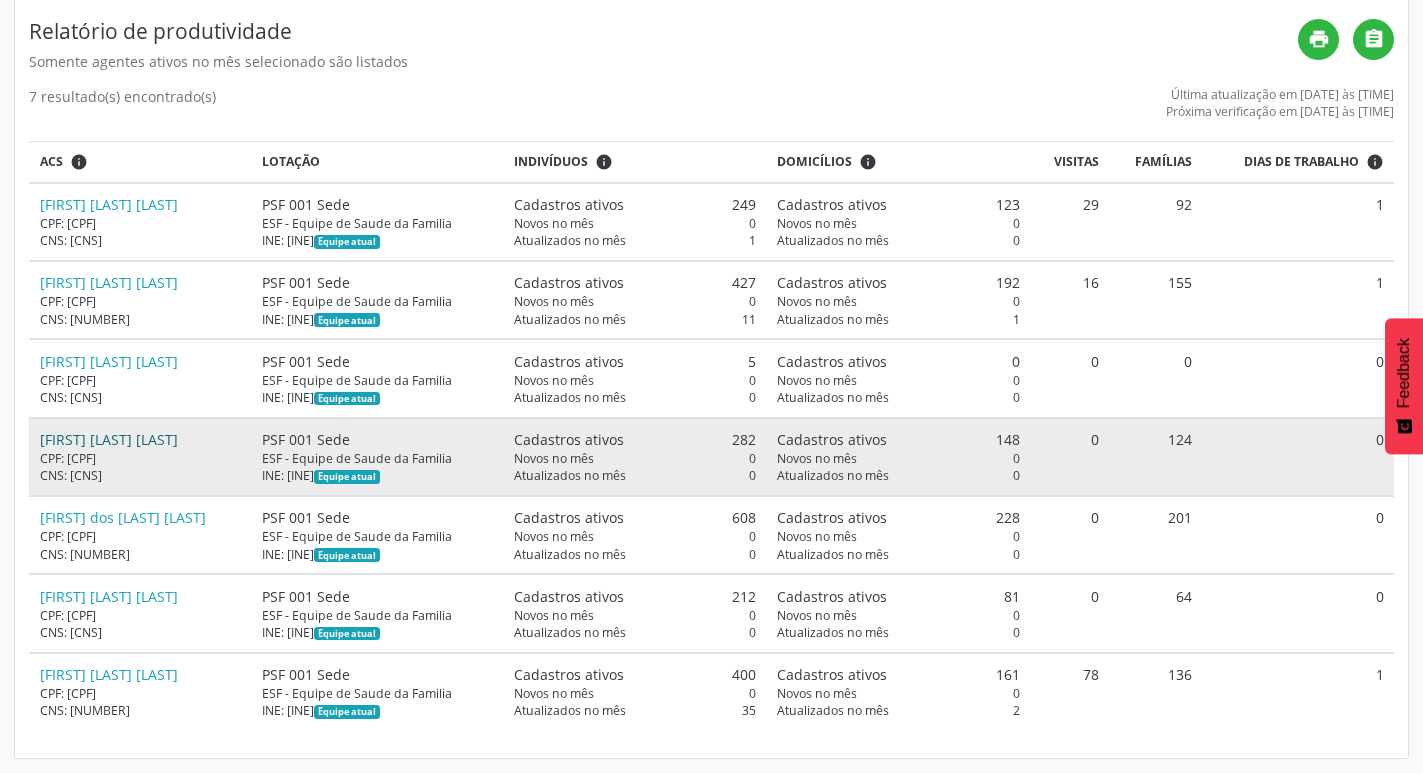 click on "[FIRST] [LAST] [LAST]" at bounding box center [109, 439] 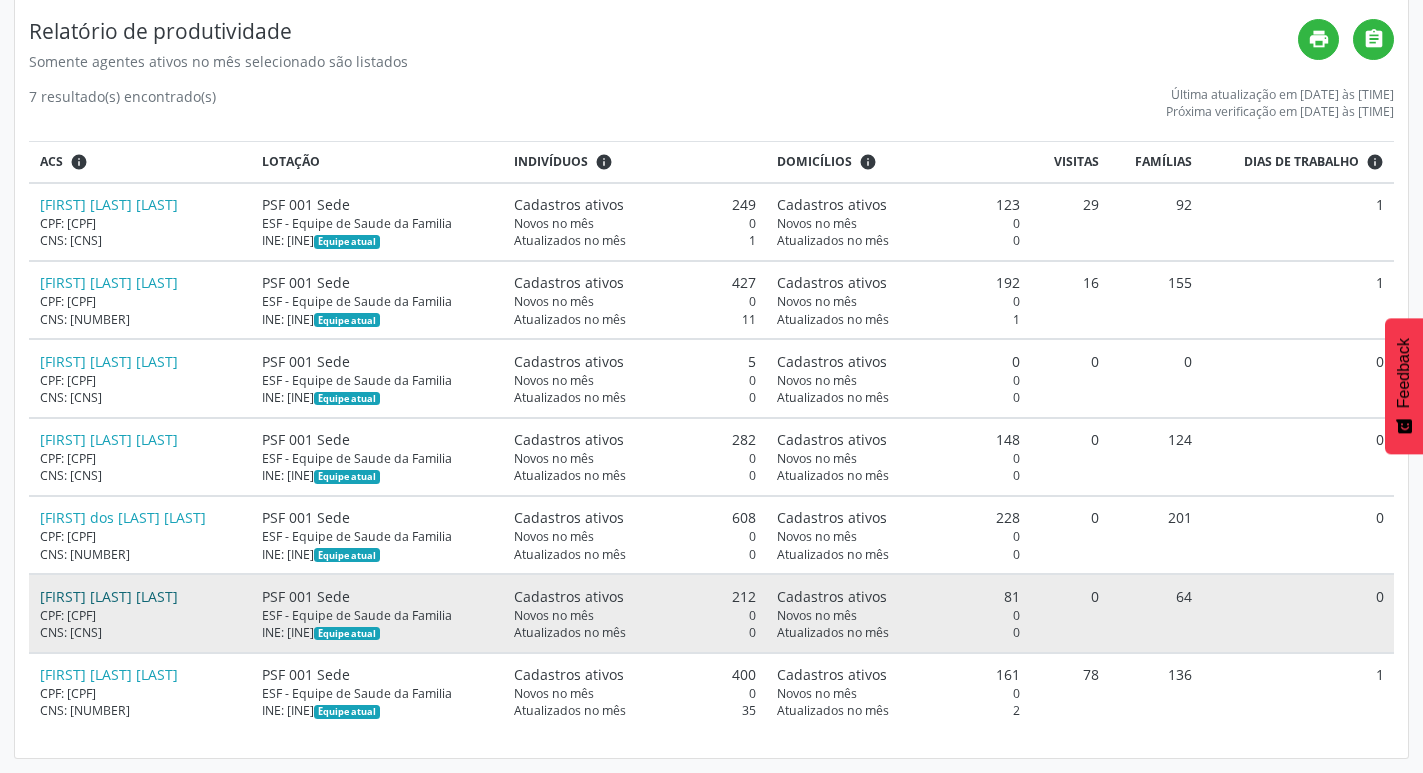 click on "[FIRST] [LAST] [LAST]" at bounding box center (109, 596) 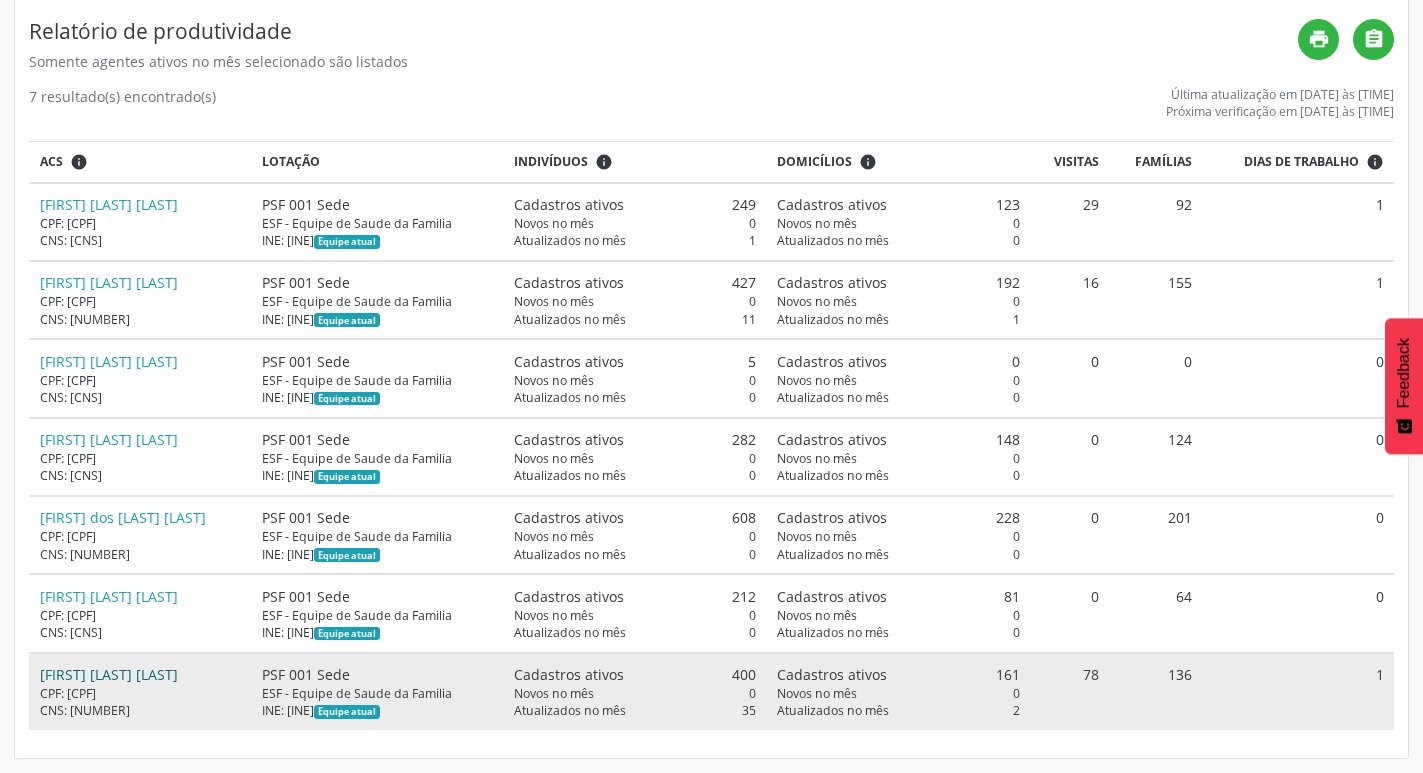 click on "[FIRST] [LAST] [LAST]" at bounding box center [109, 674] 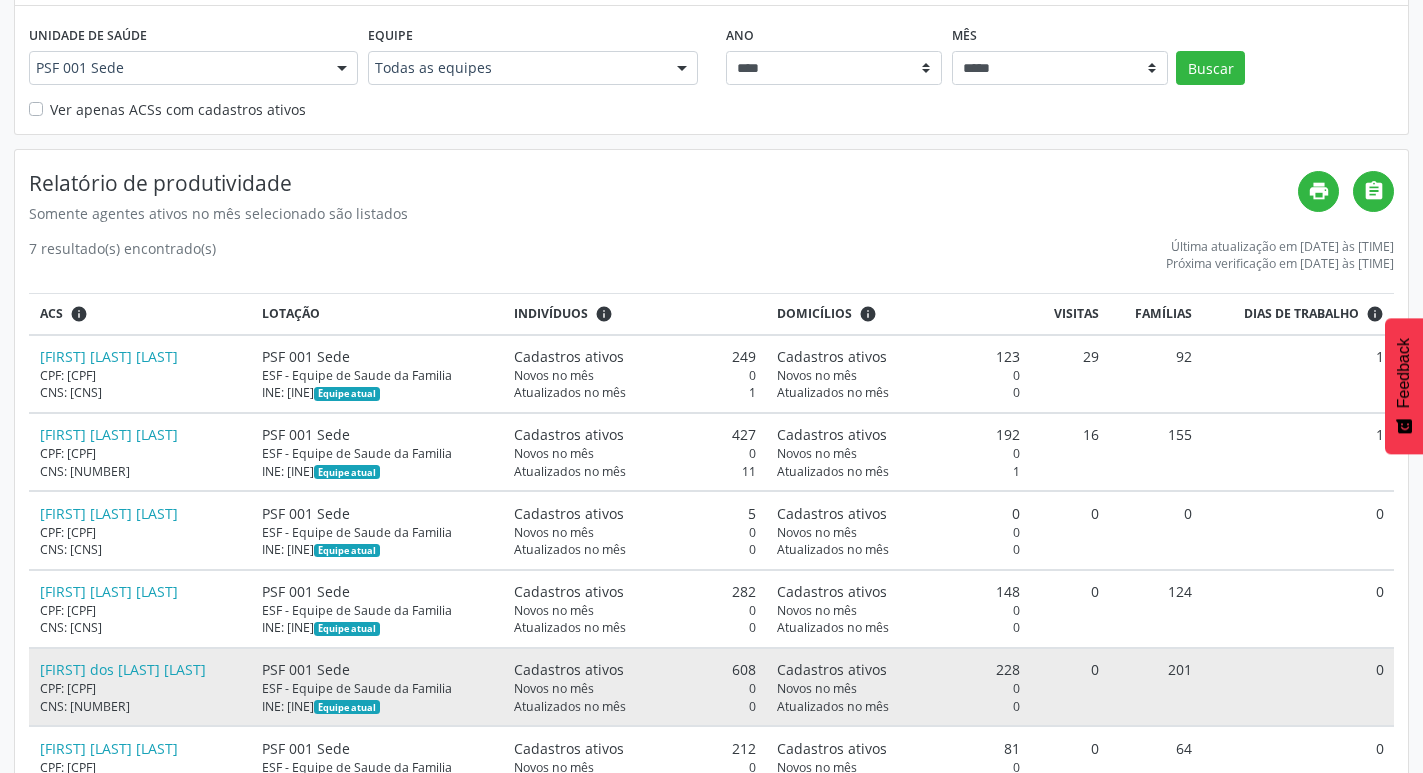 scroll, scrollTop: 0, scrollLeft: 0, axis: both 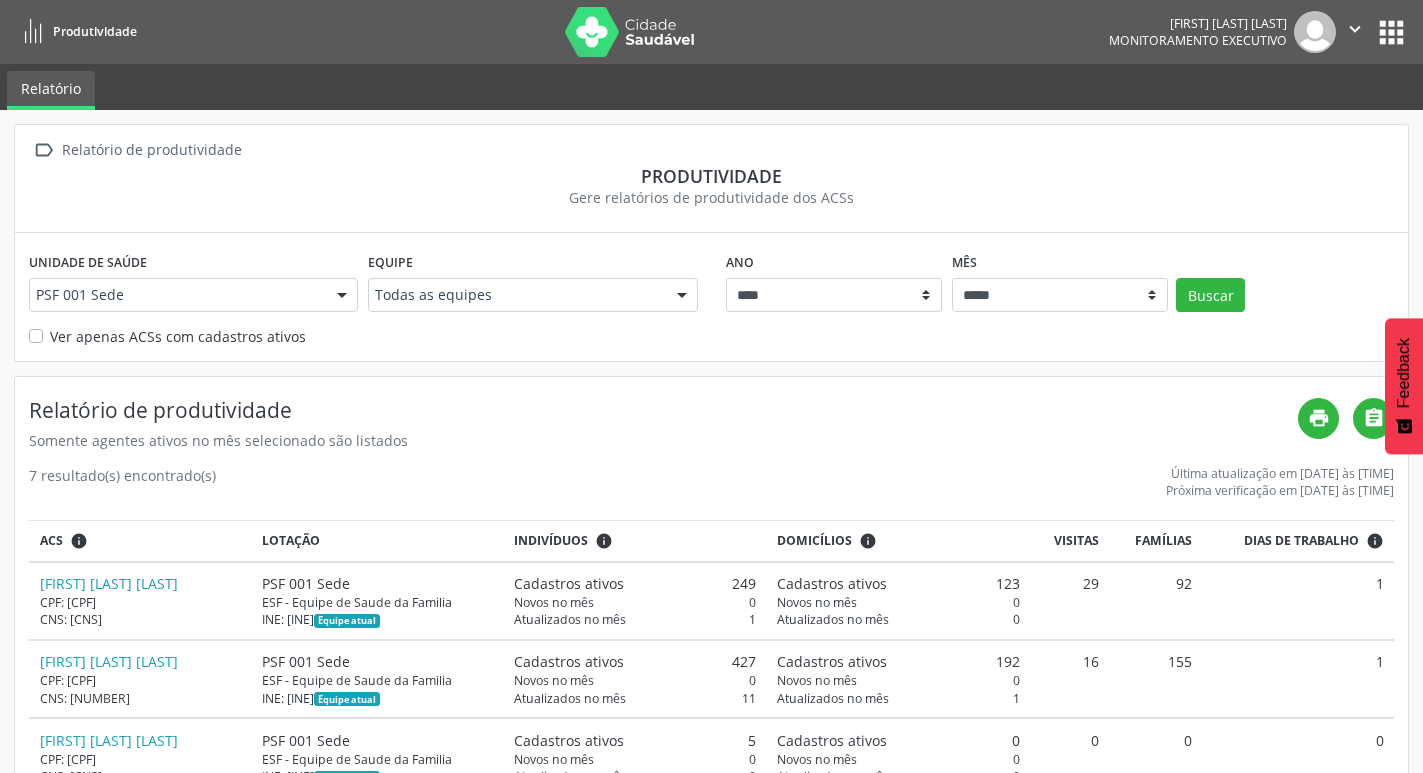 click at bounding box center (342, 296) 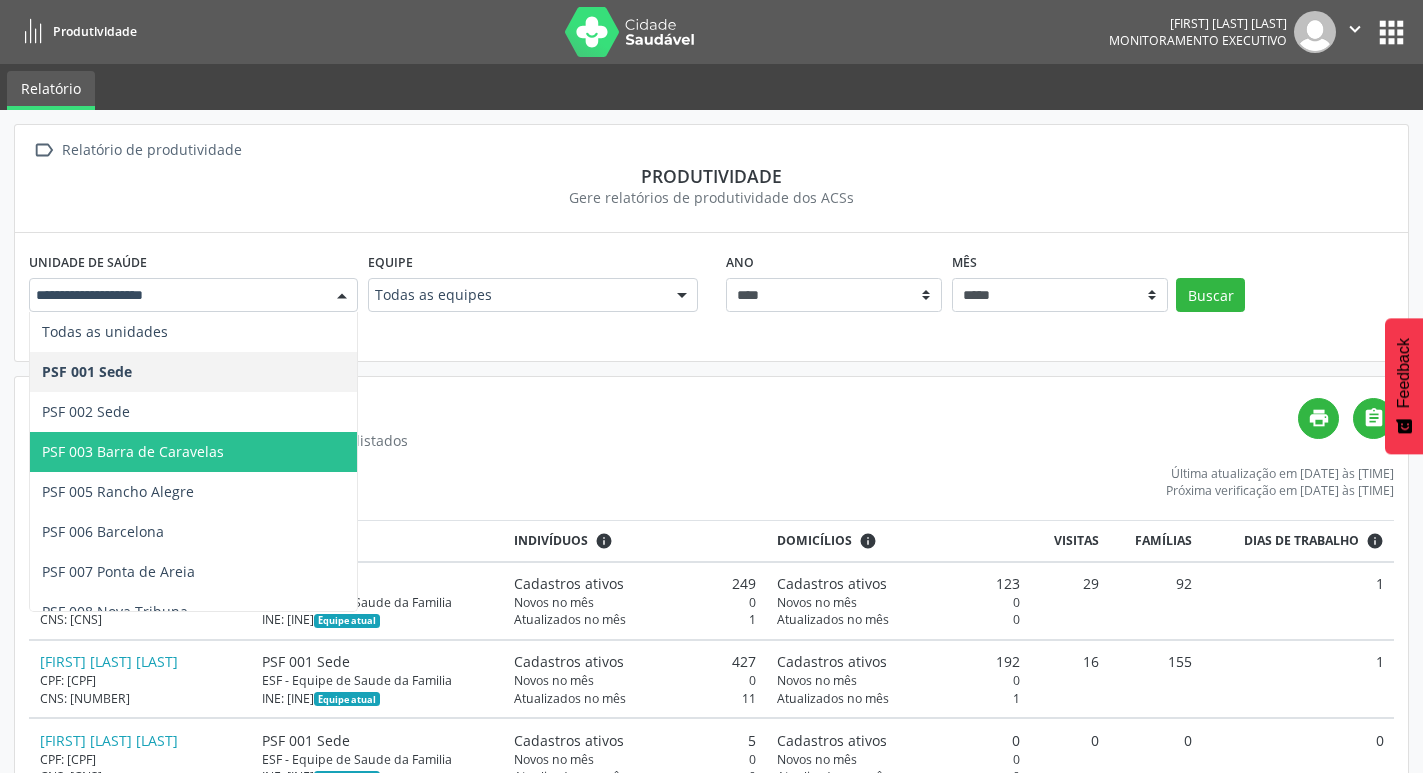 click on "PSF 003 Barra de Caravelas" at bounding box center [133, 451] 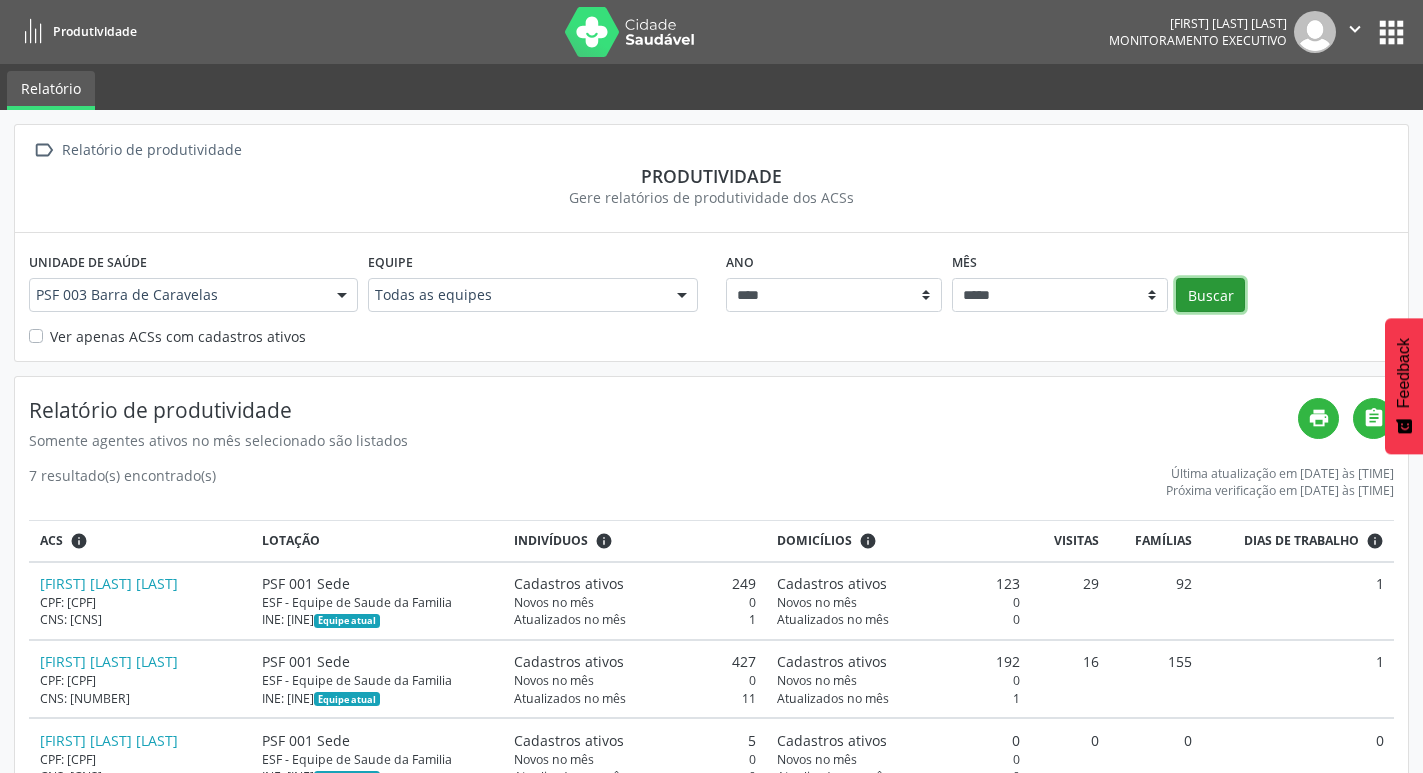 click on "Buscar" at bounding box center (1210, 295) 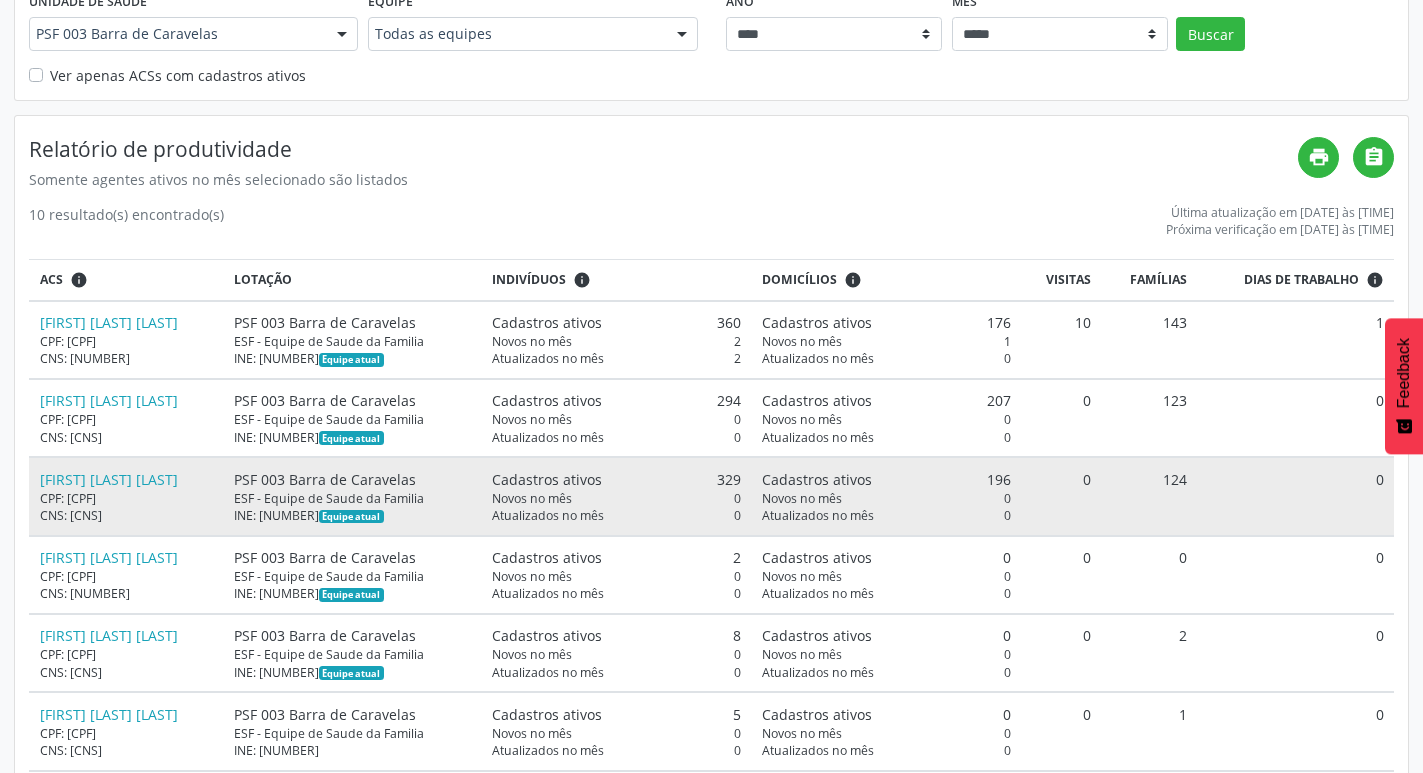 scroll, scrollTop: 300, scrollLeft: 0, axis: vertical 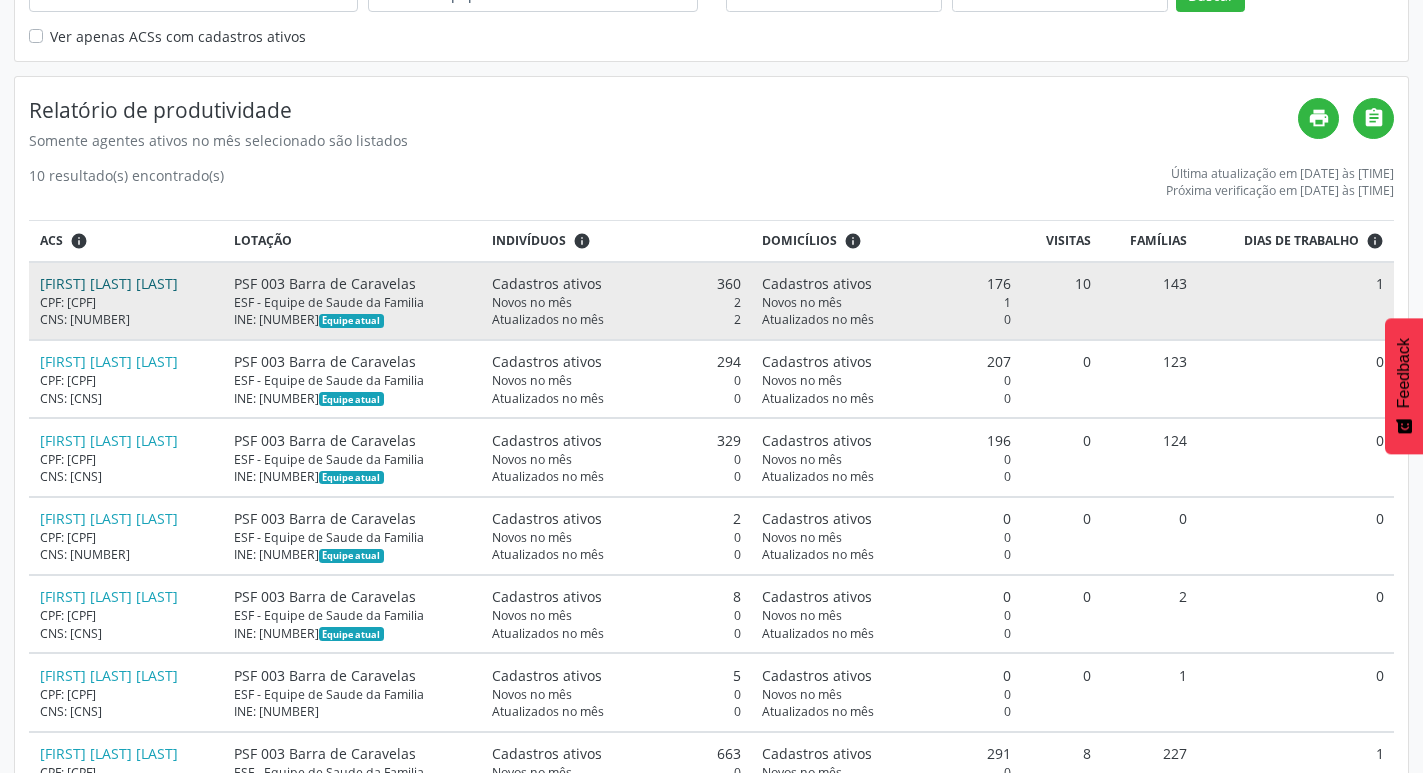 click on "[FIRST] [LAST] [LAST]" at bounding box center (109, 283) 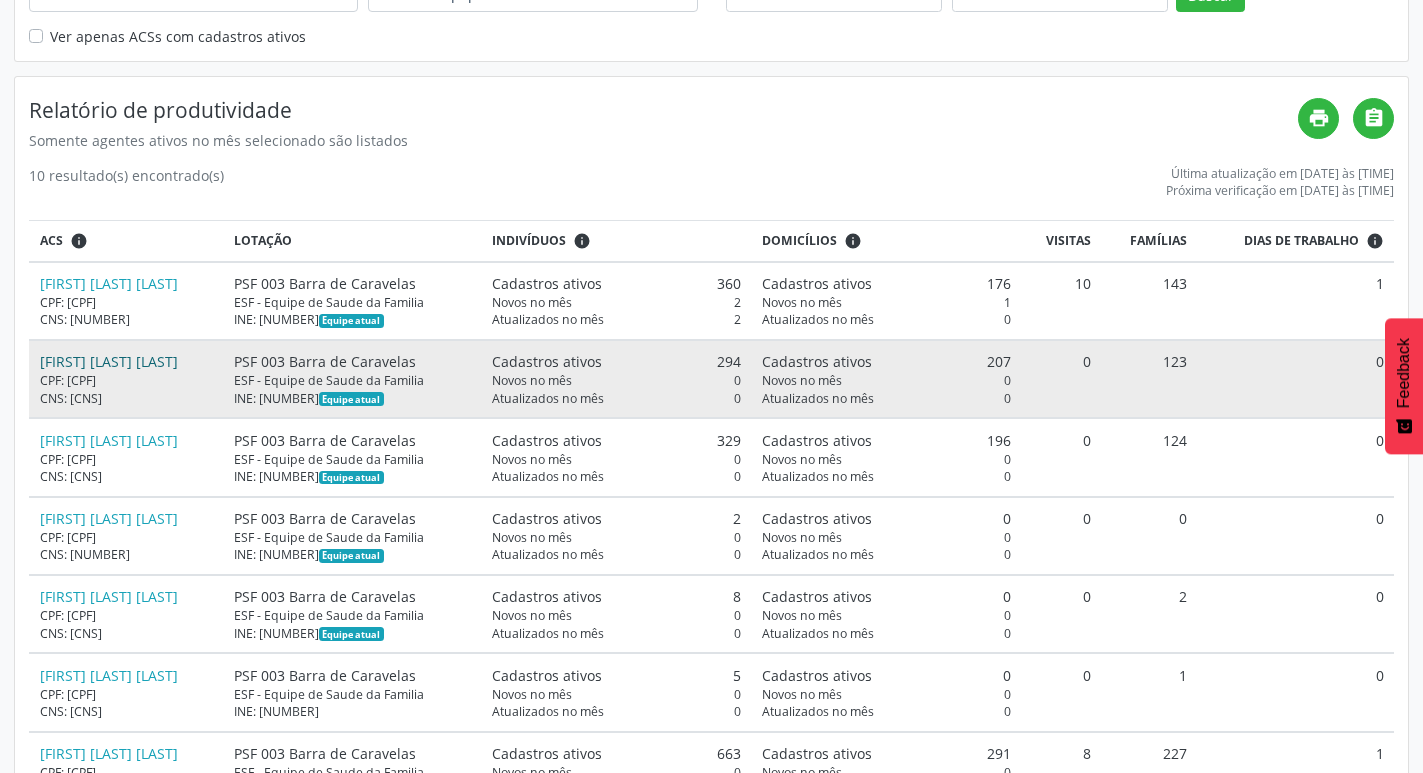 click on "[FIRST] [LAST] [LAST]" at bounding box center [109, 361] 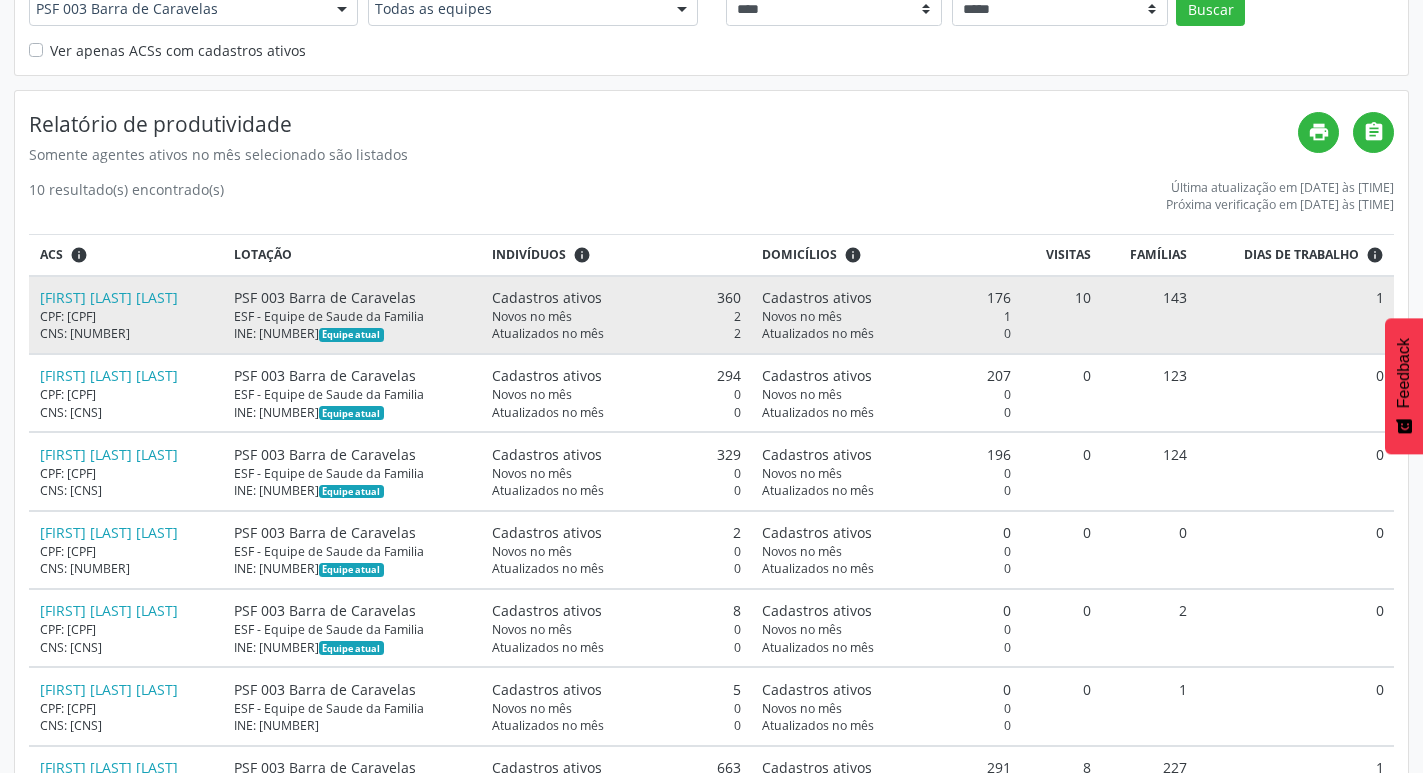 scroll, scrollTop: 300, scrollLeft: 0, axis: vertical 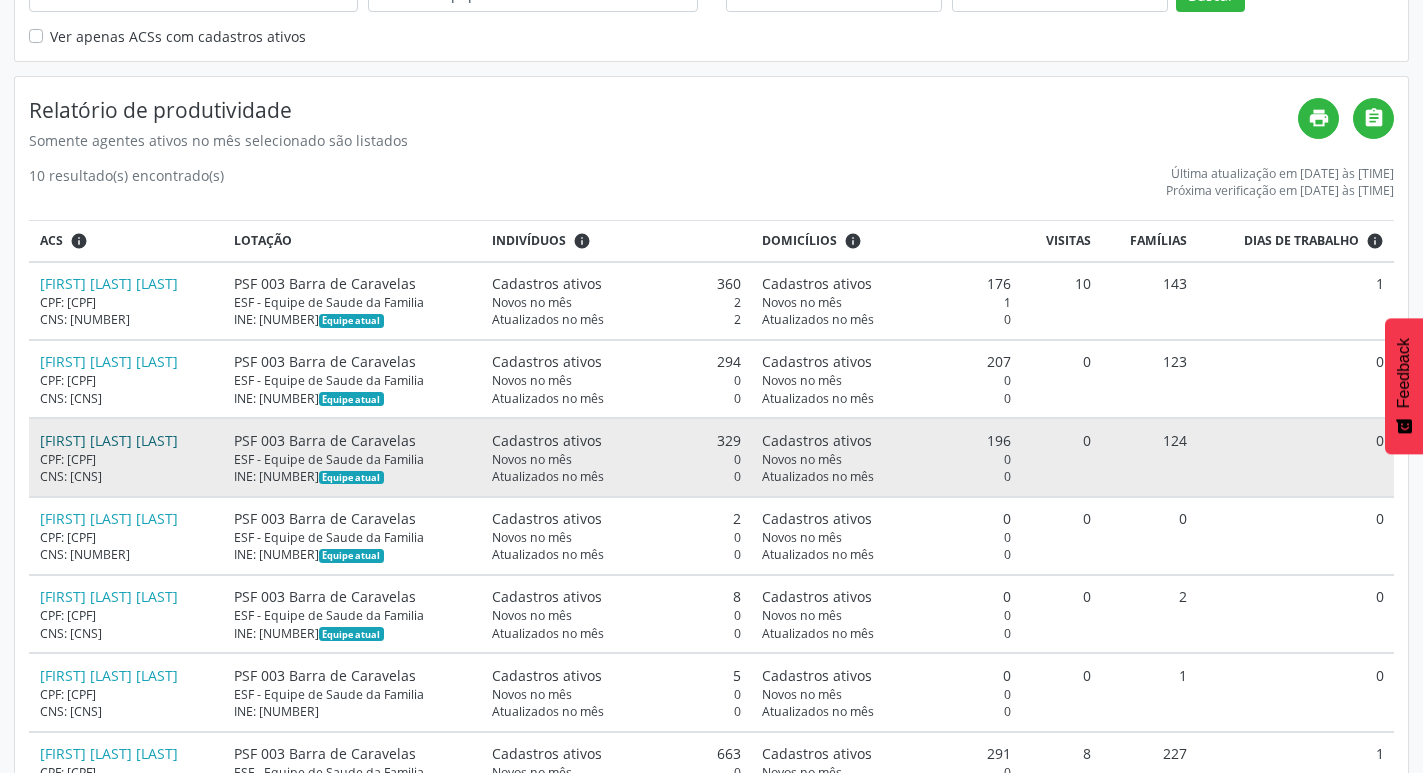 click on "[FIRST] [LAST] [LAST]" at bounding box center (109, 440) 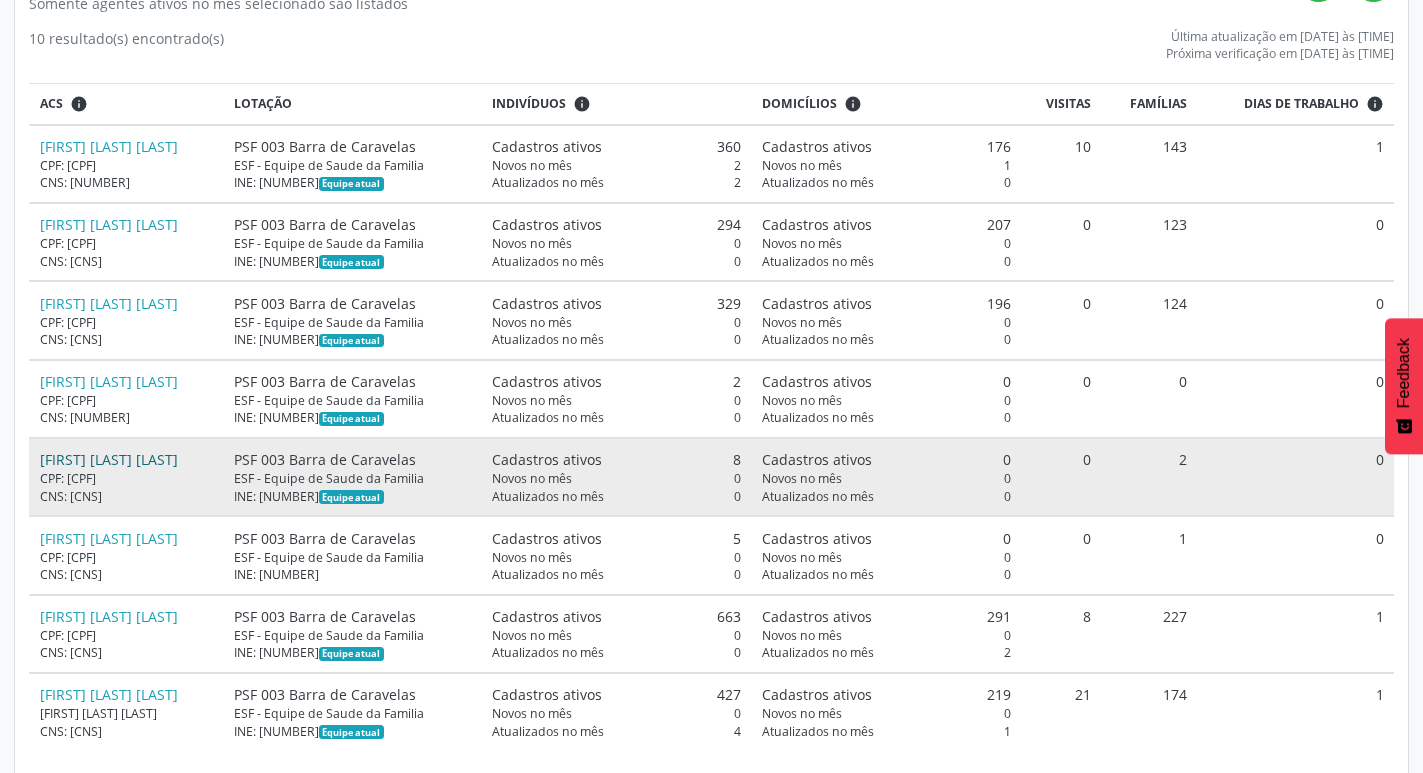 scroll, scrollTop: 457, scrollLeft: 0, axis: vertical 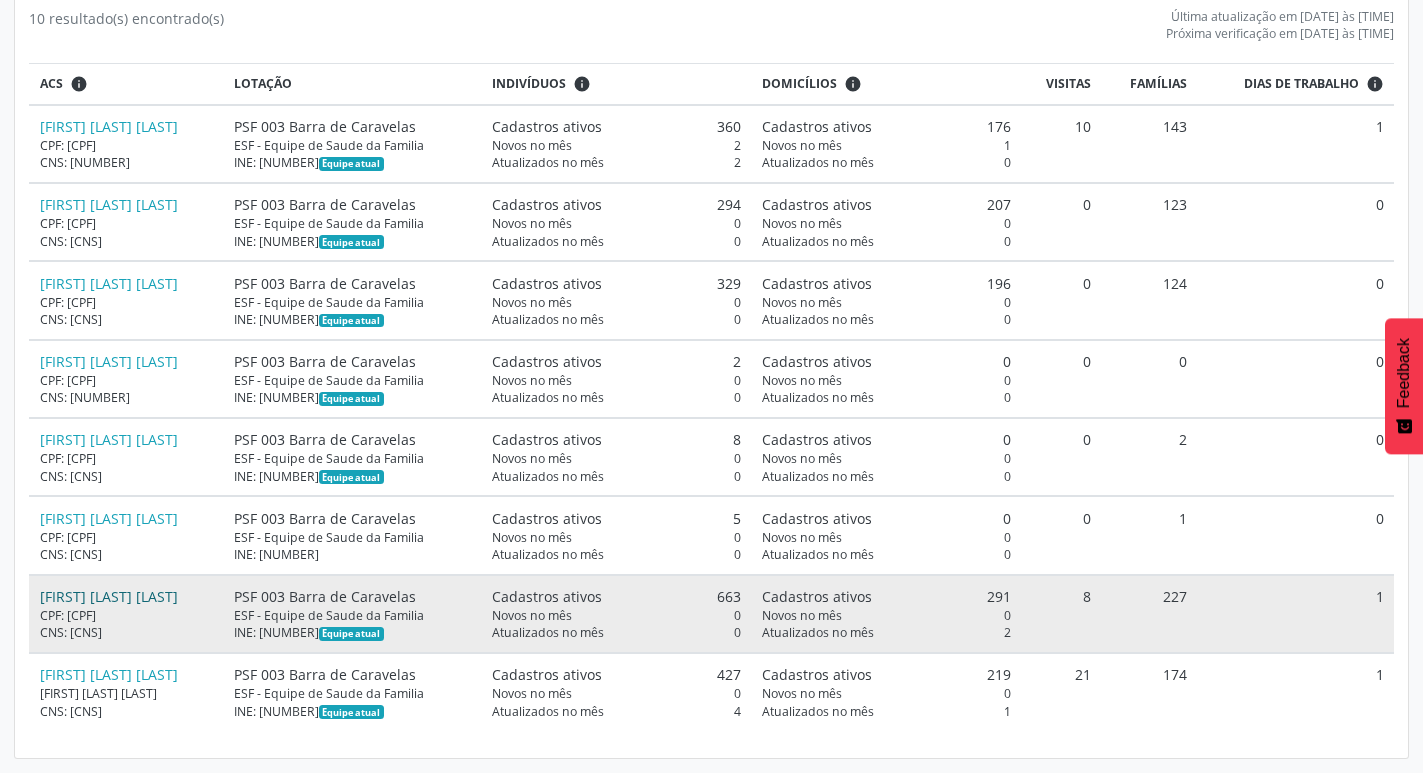 click on "[FIRST] [LAST] [LAST]" at bounding box center [109, 596] 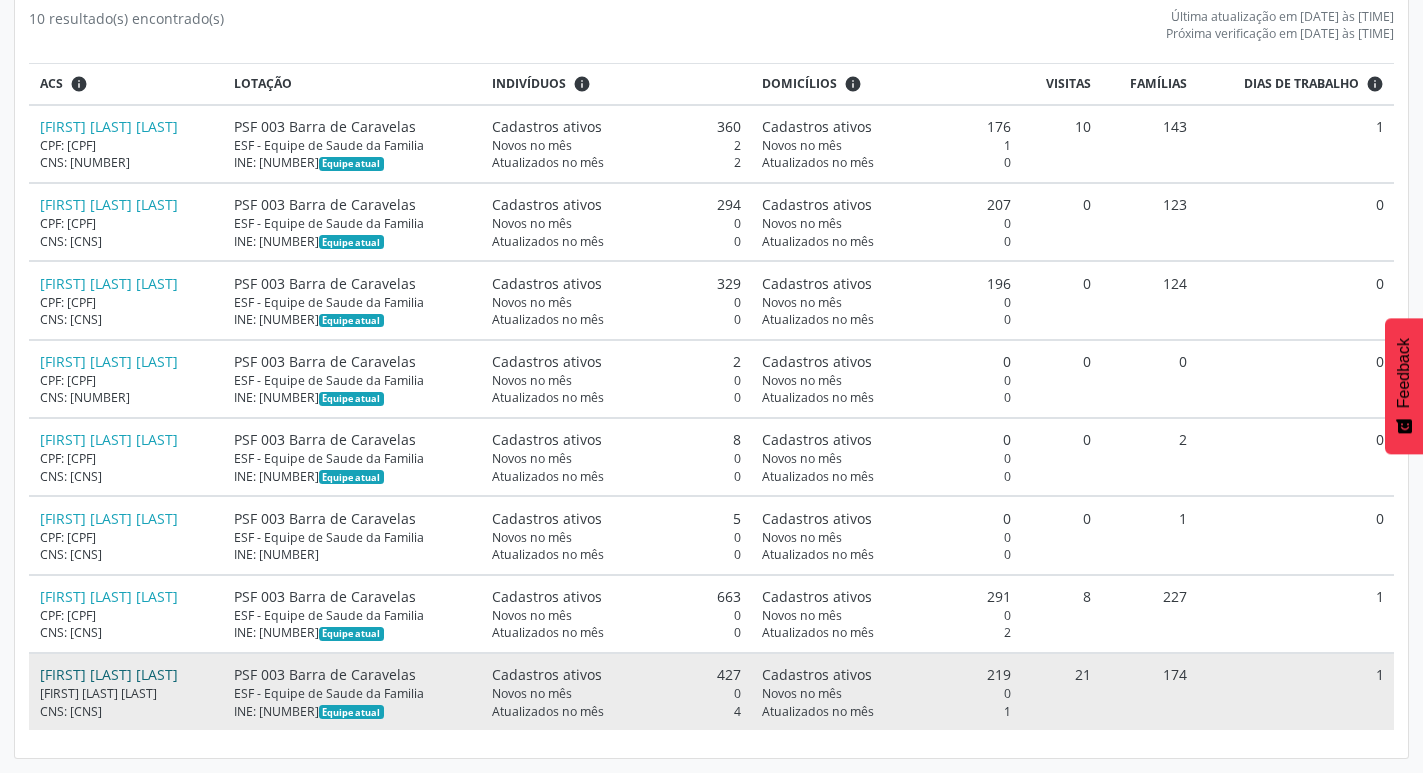 click on "[FIRST] [LAST] [LAST]" at bounding box center [109, 674] 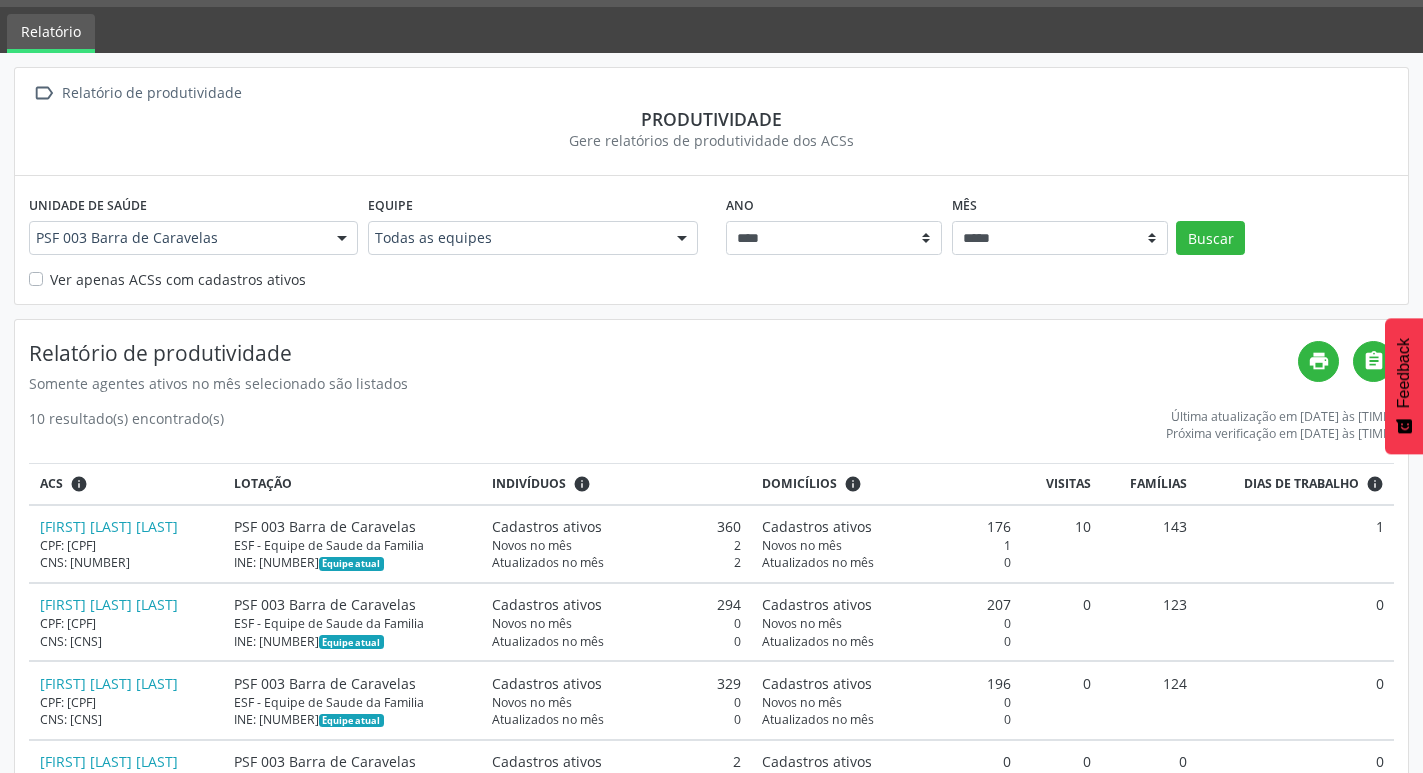 scroll, scrollTop: 0, scrollLeft: 0, axis: both 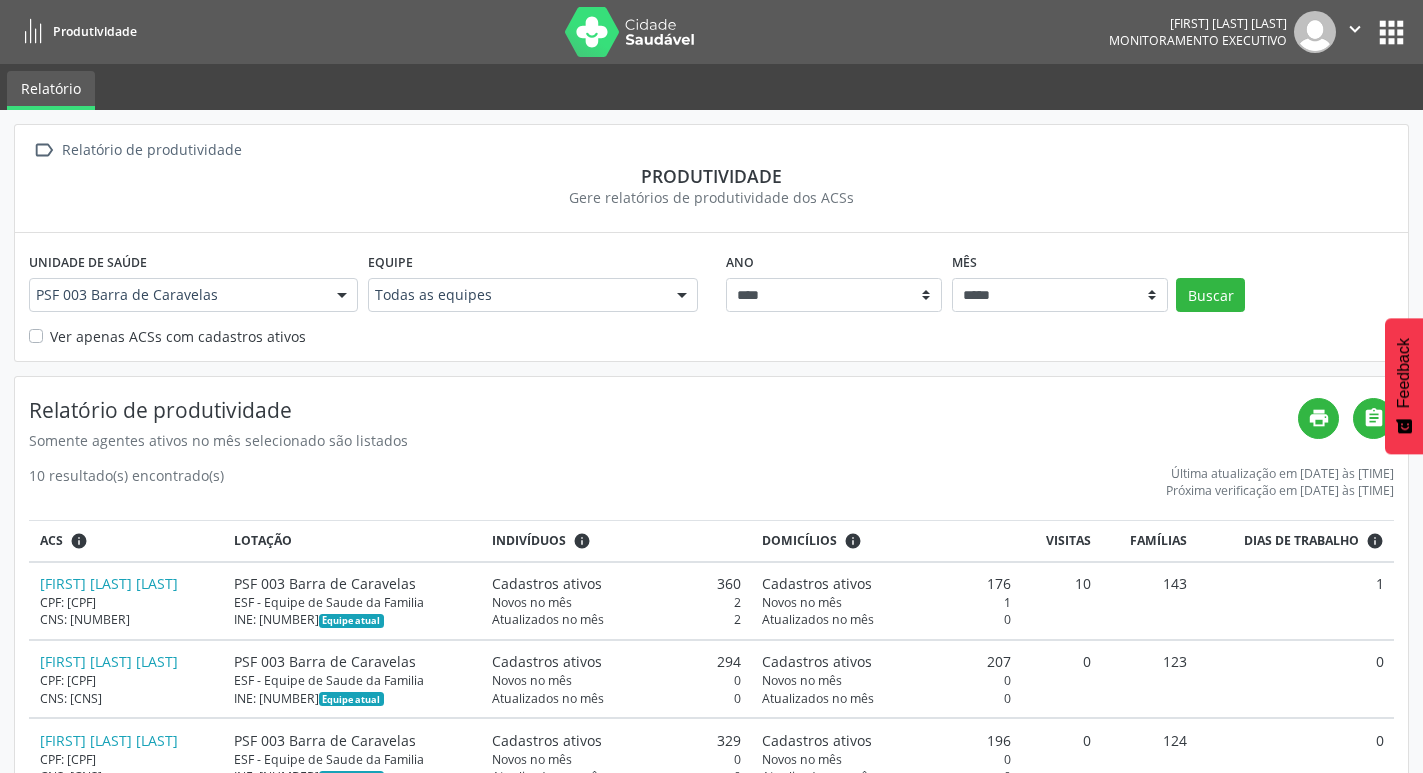 click at bounding box center (342, 296) 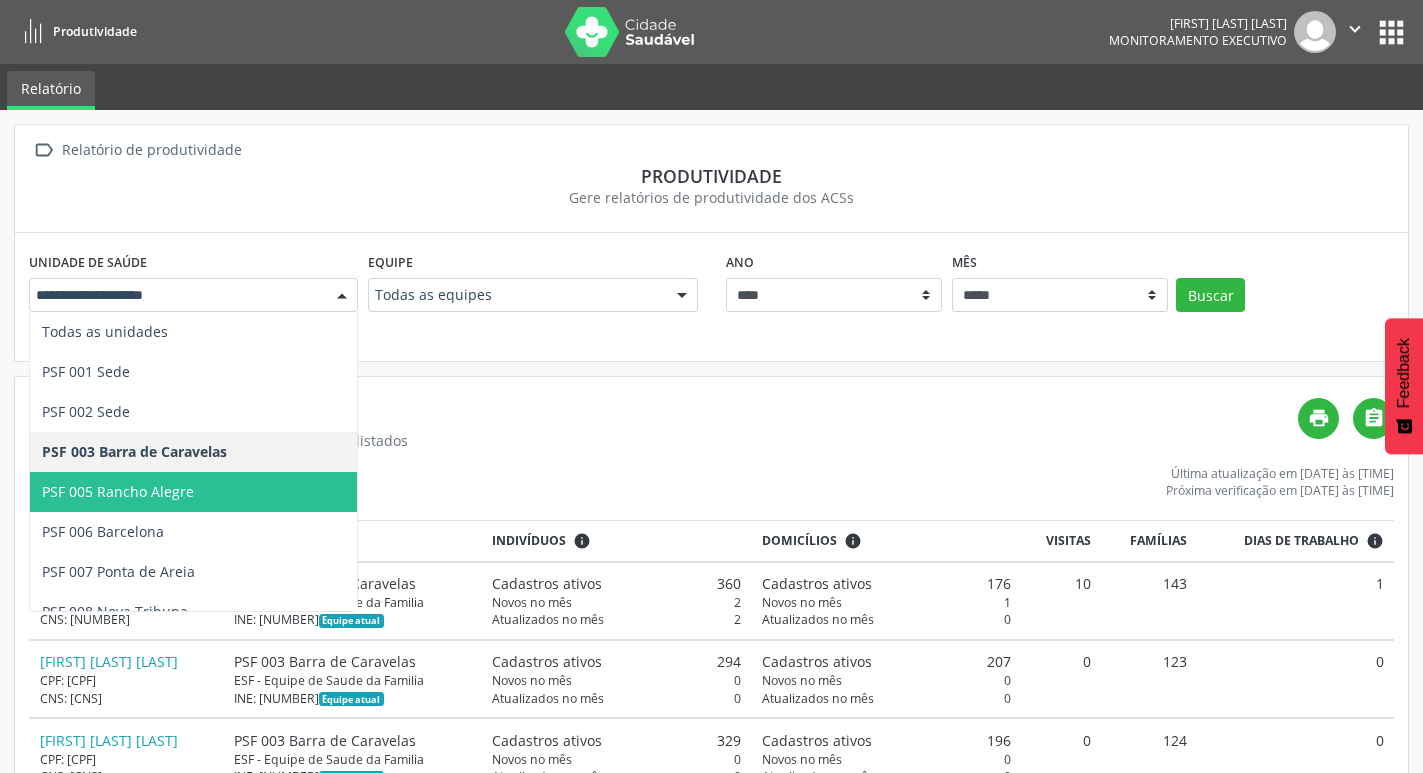 click on "PSF 005 Rancho Alegre" at bounding box center [118, 491] 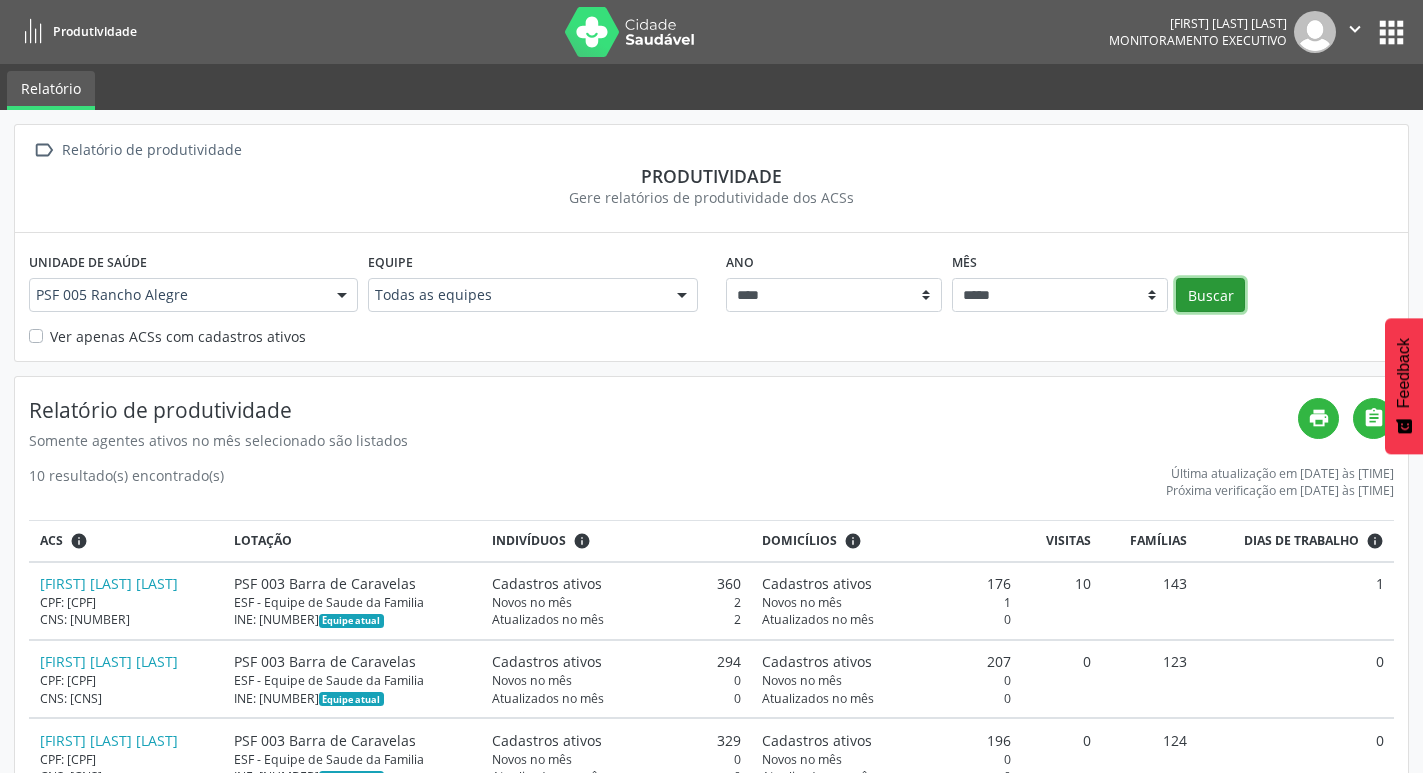 click on "Buscar" at bounding box center (1210, 295) 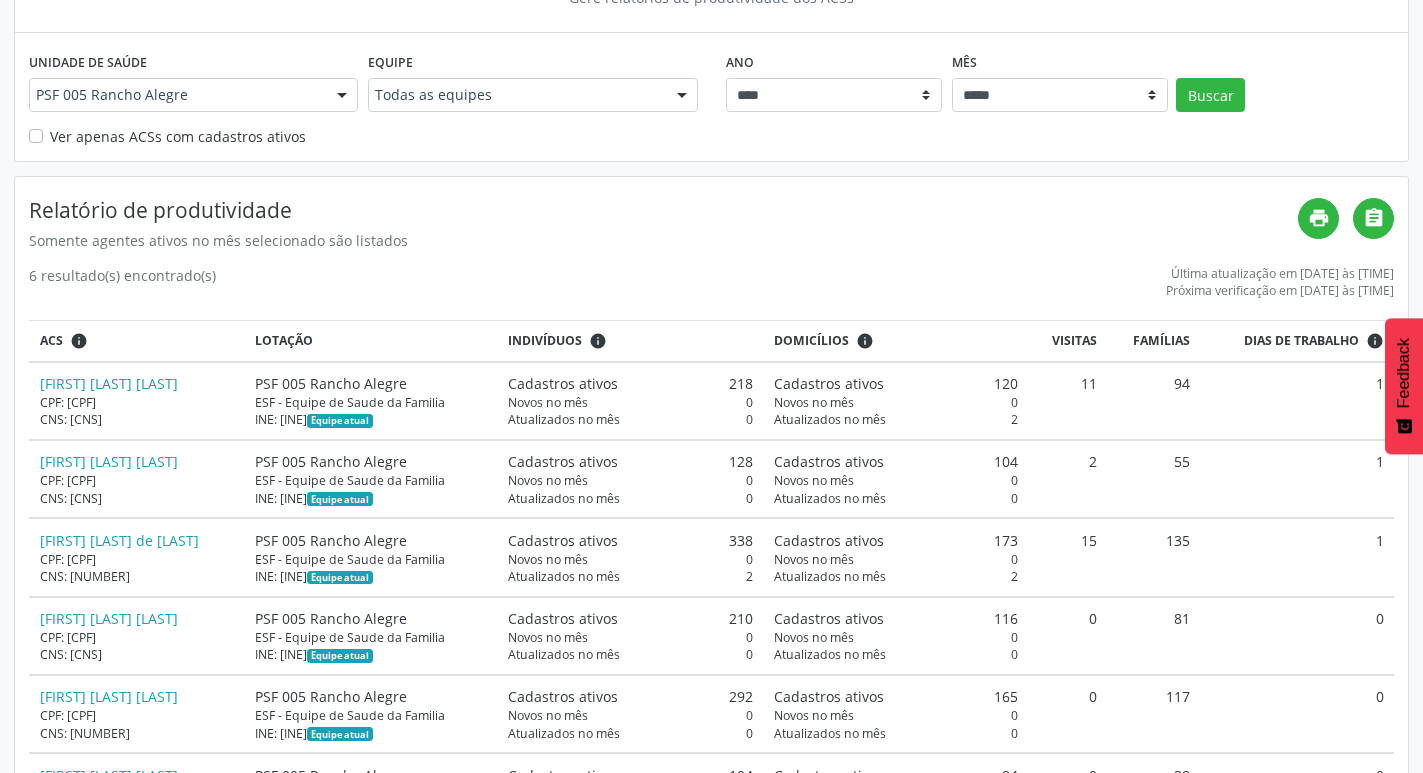scroll, scrollTop: 300, scrollLeft: 0, axis: vertical 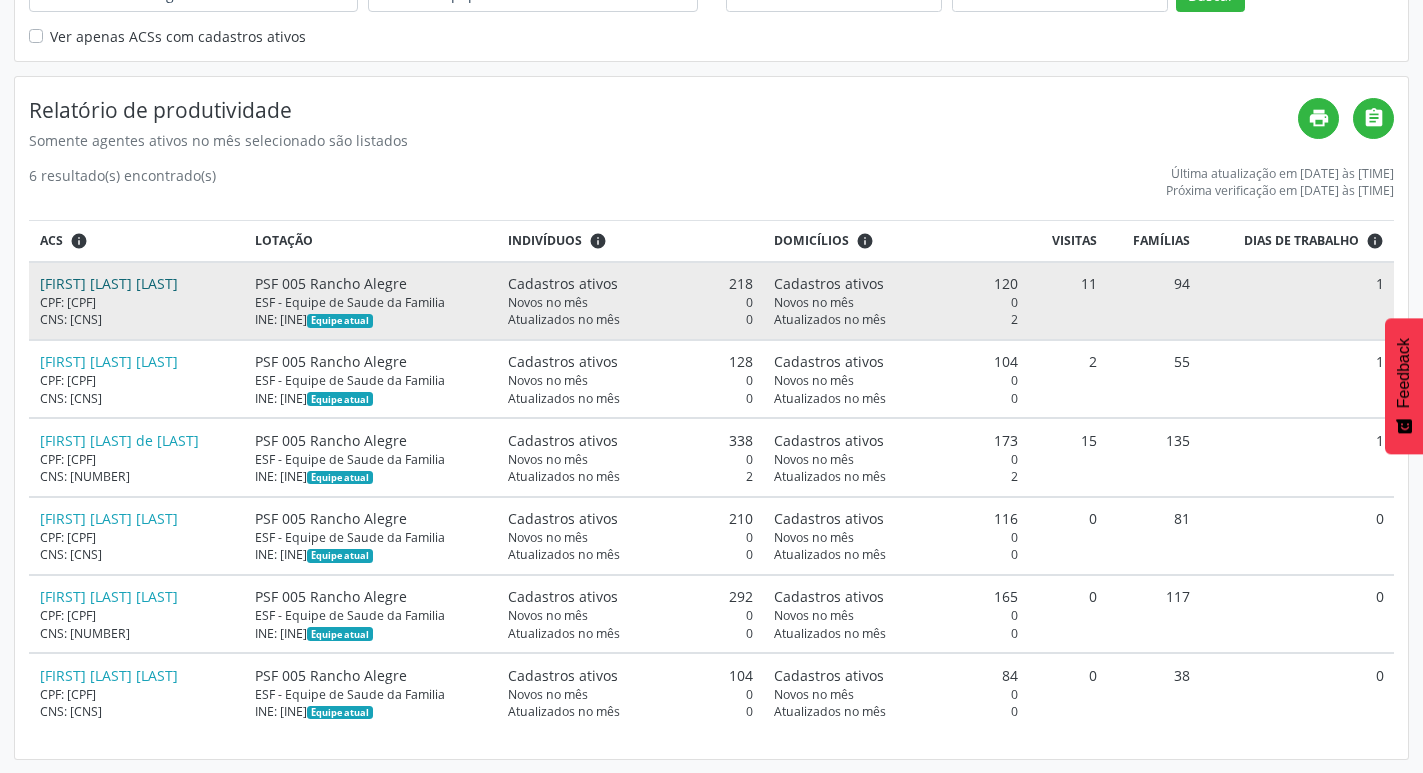 click on "[FIRST] [LAST] [LAST]" at bounding box center (109, 283) 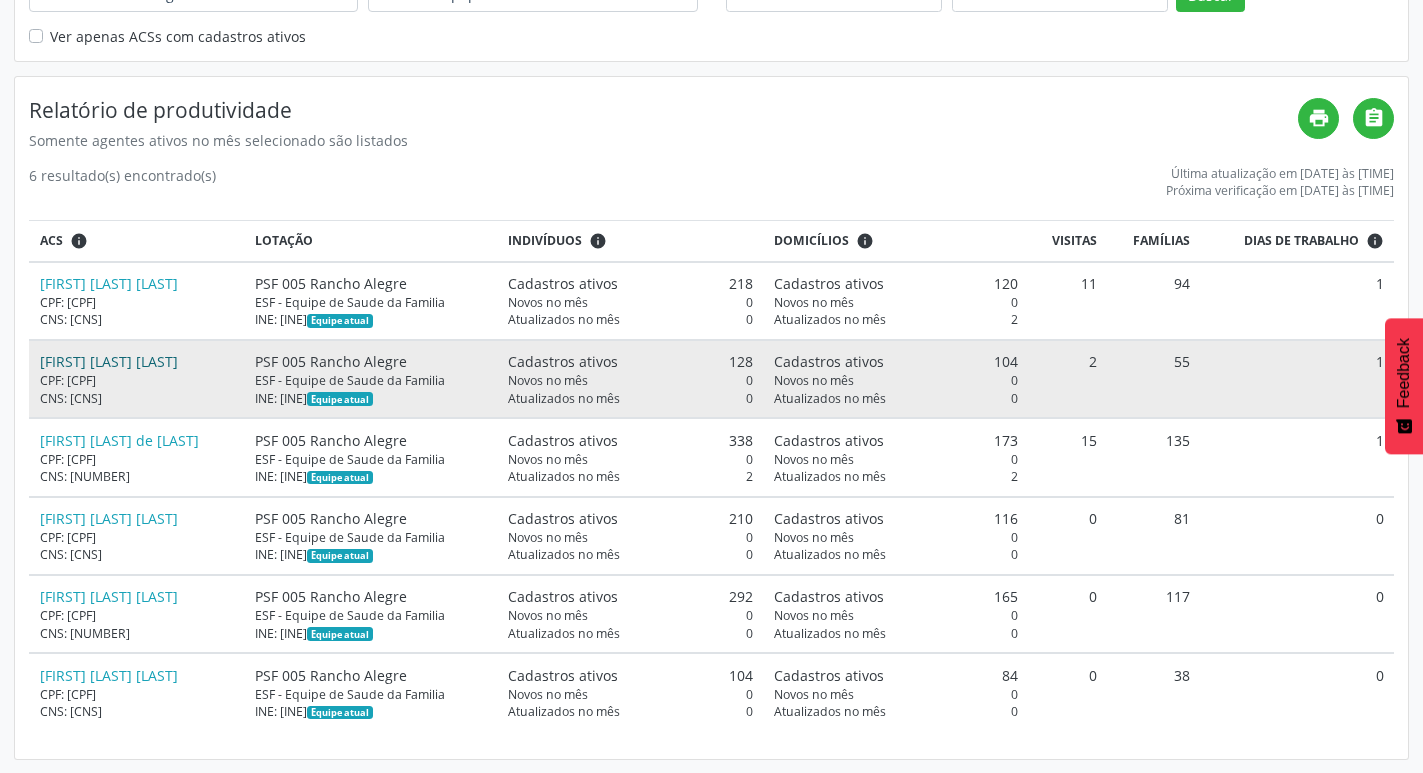 click on "[FIRST] [LAST] [LAST]" at bounding box center [109, 361] 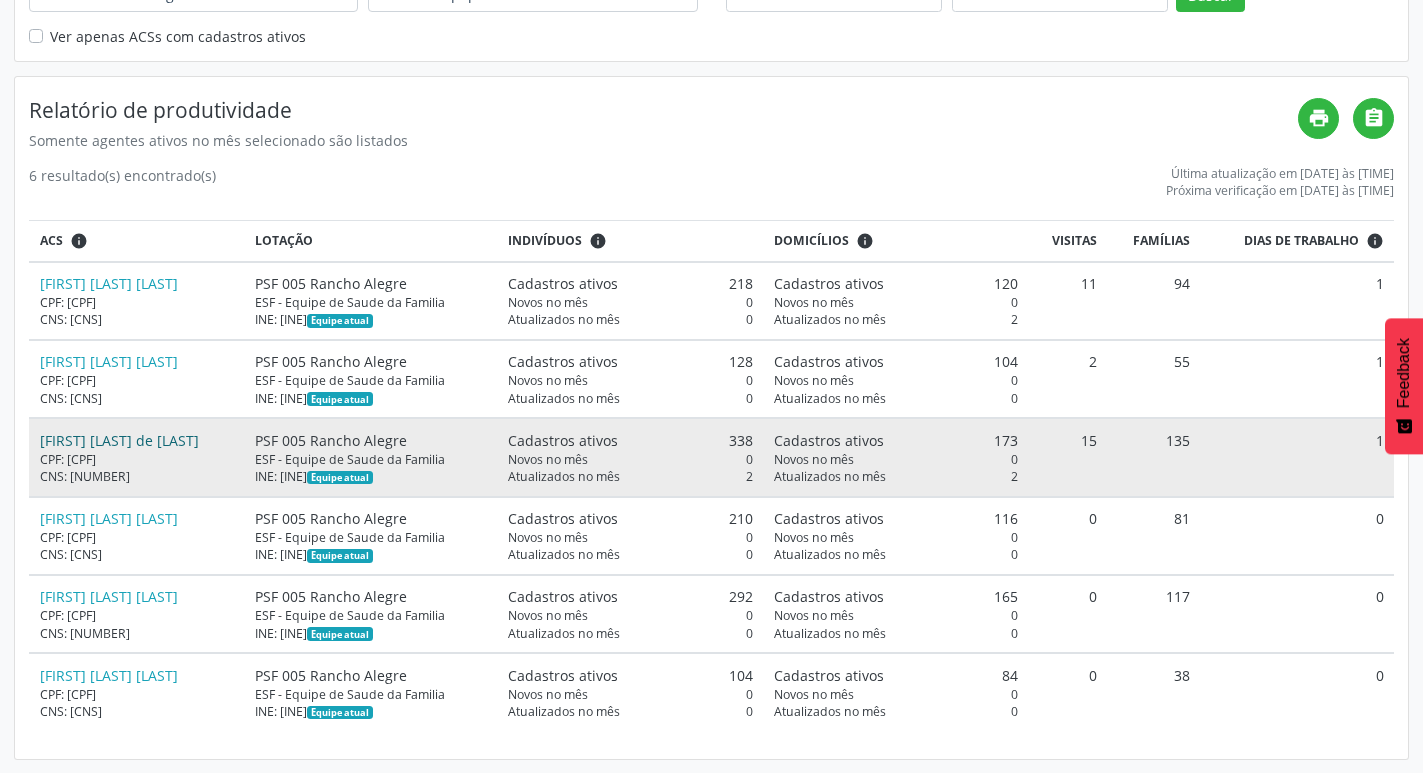 click on "[FIRST] [LAST] de [LAST]" at bounding box center (119, 440) 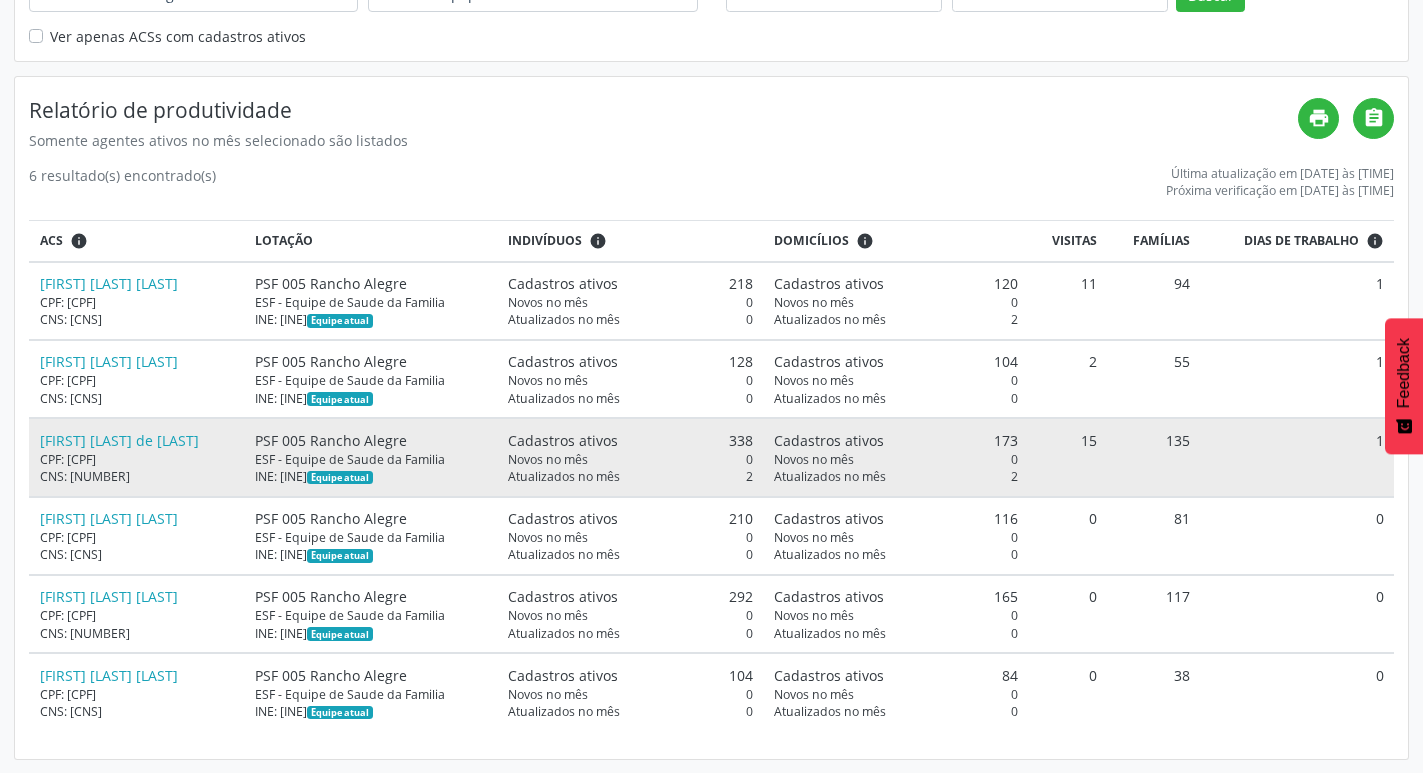 scroll, scrollTop: 301, scrollLeft: 0, axis: vertical 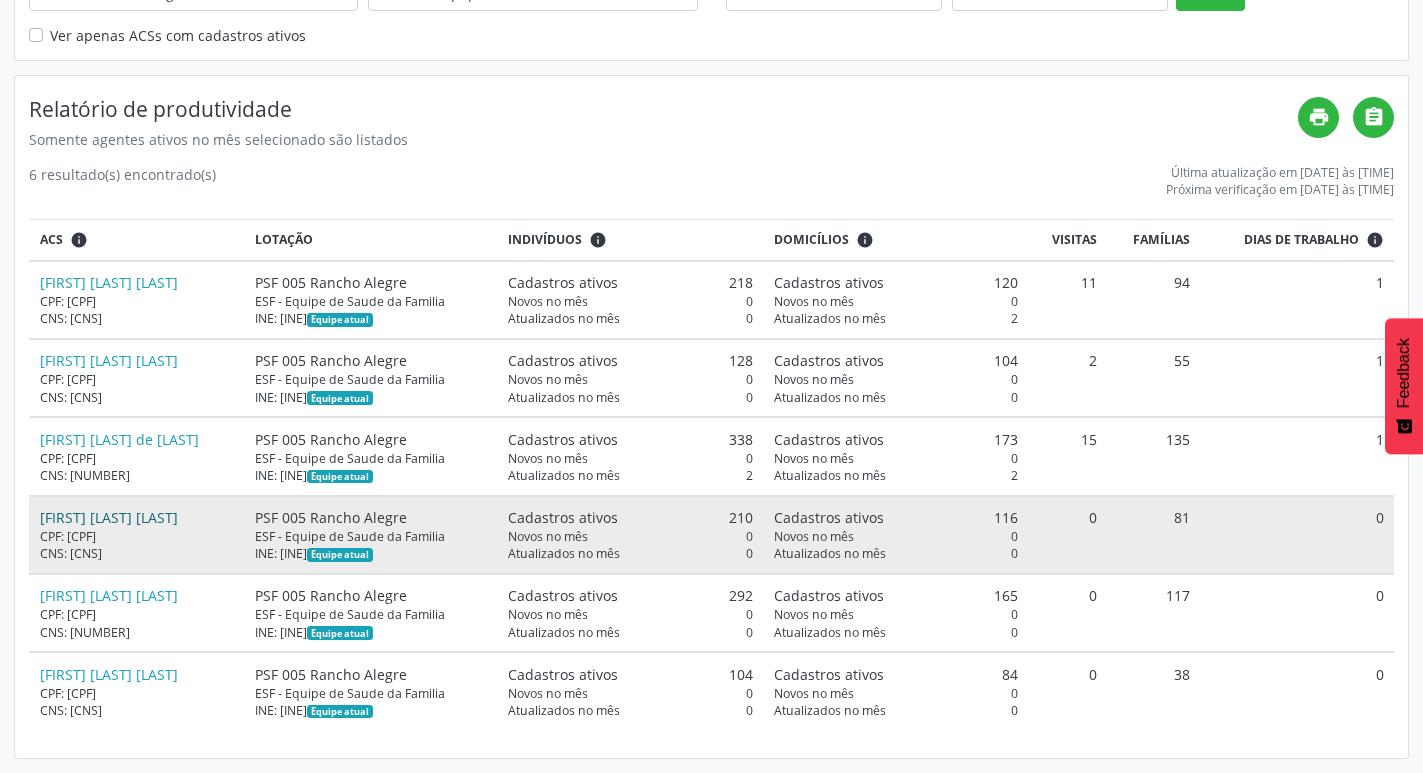 click on "[FIRST] [LAST] [LAST]" at bounding box center (109, 517) 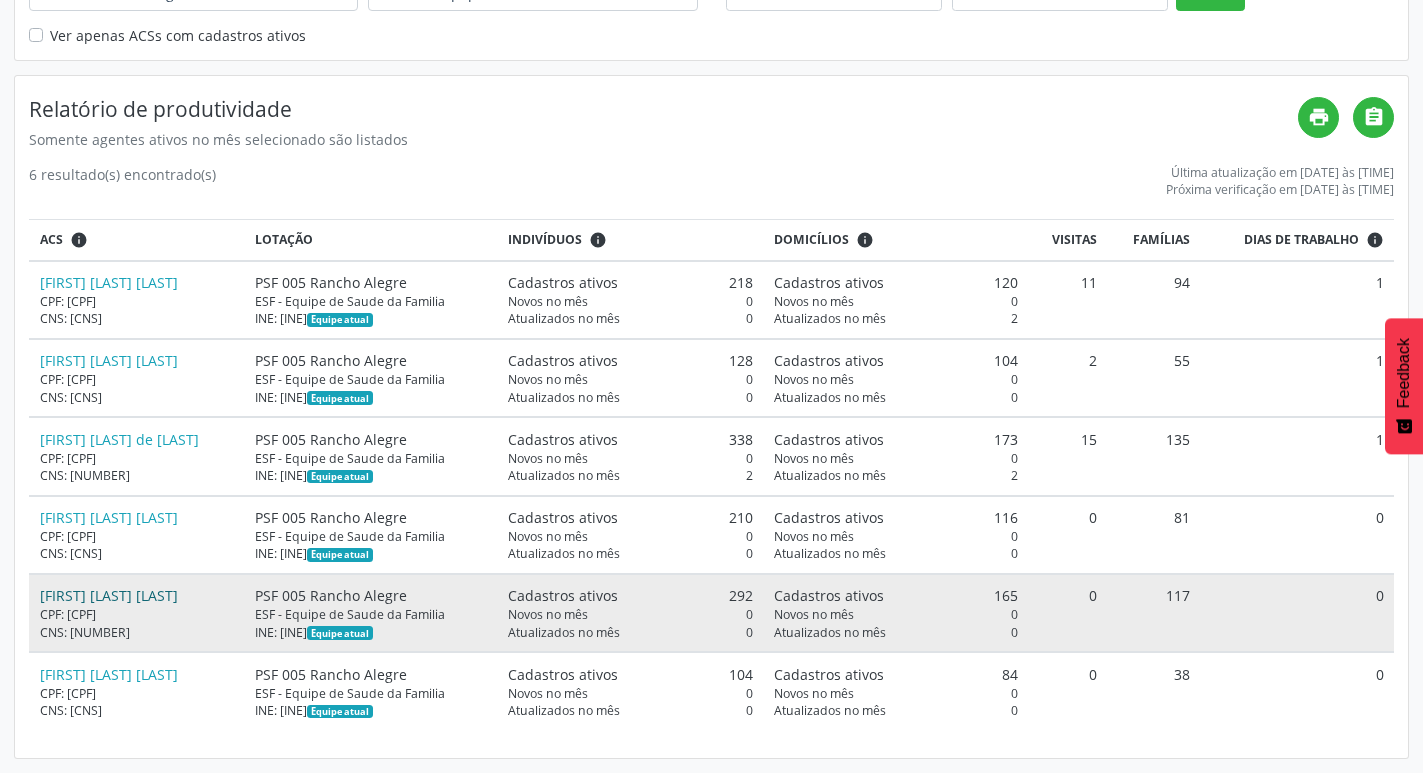 click on "[FIRST] [LAST] [LAST]" at bounding box center (109, 595) 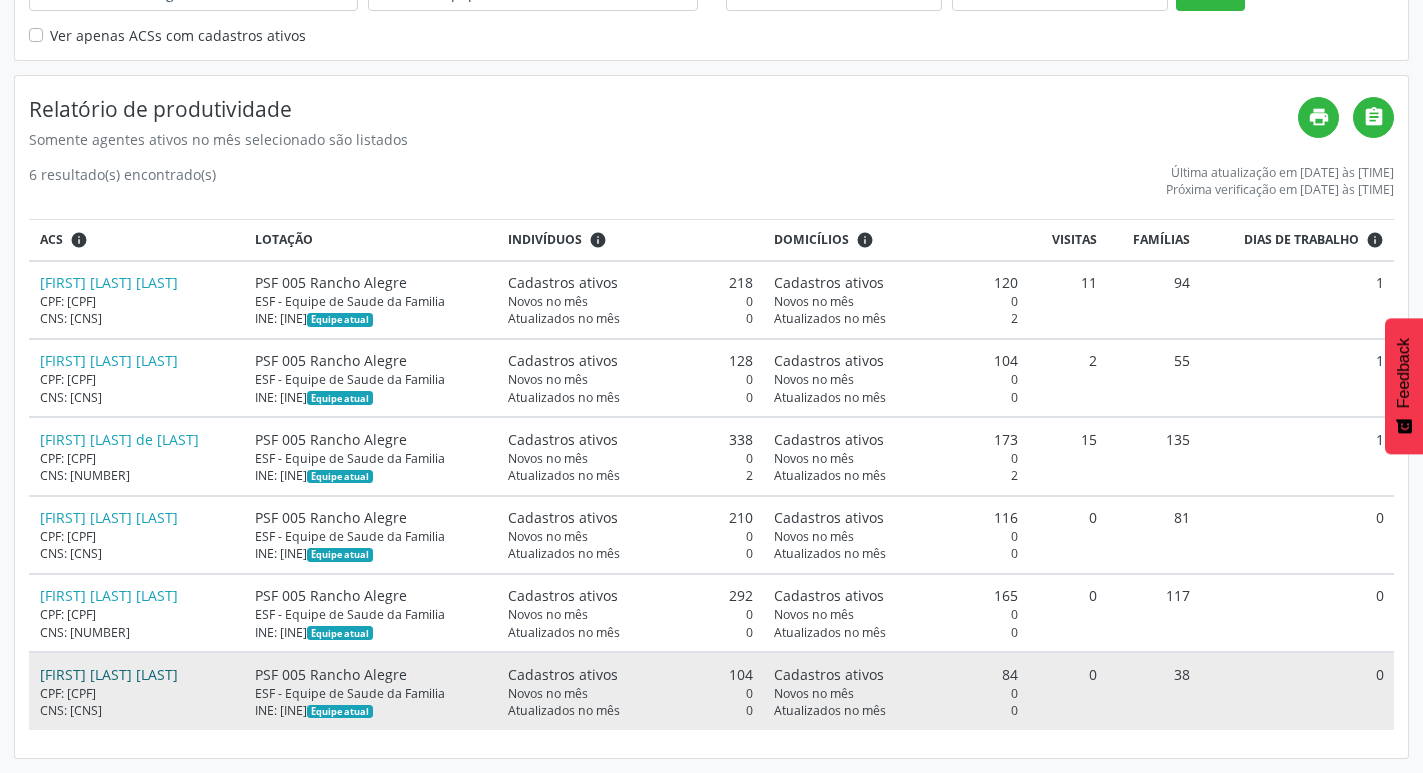click on "[FIRST] [LAST] [LAST]" at bounding box center (109, 674) 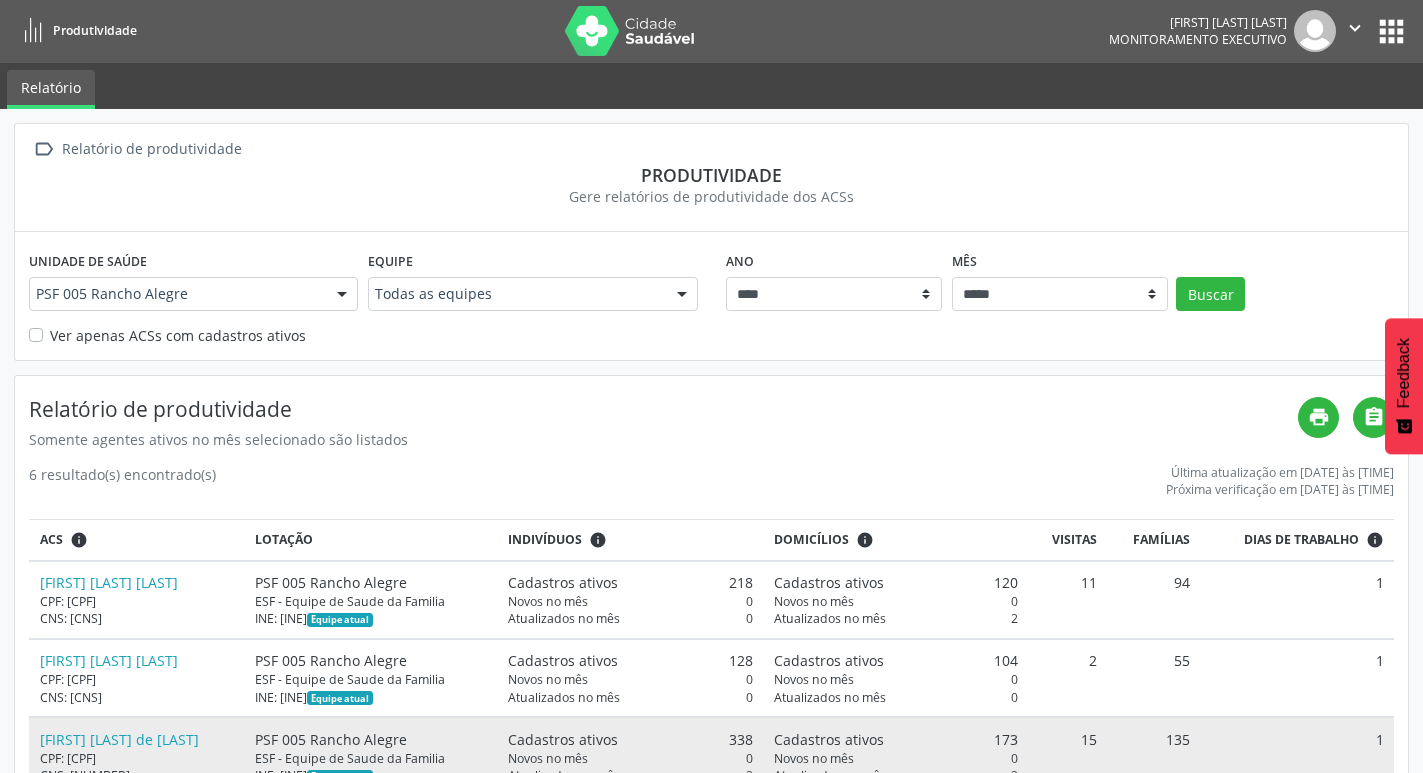 scroll, scrollTop: 0, scrollLeft: 0, axis: both 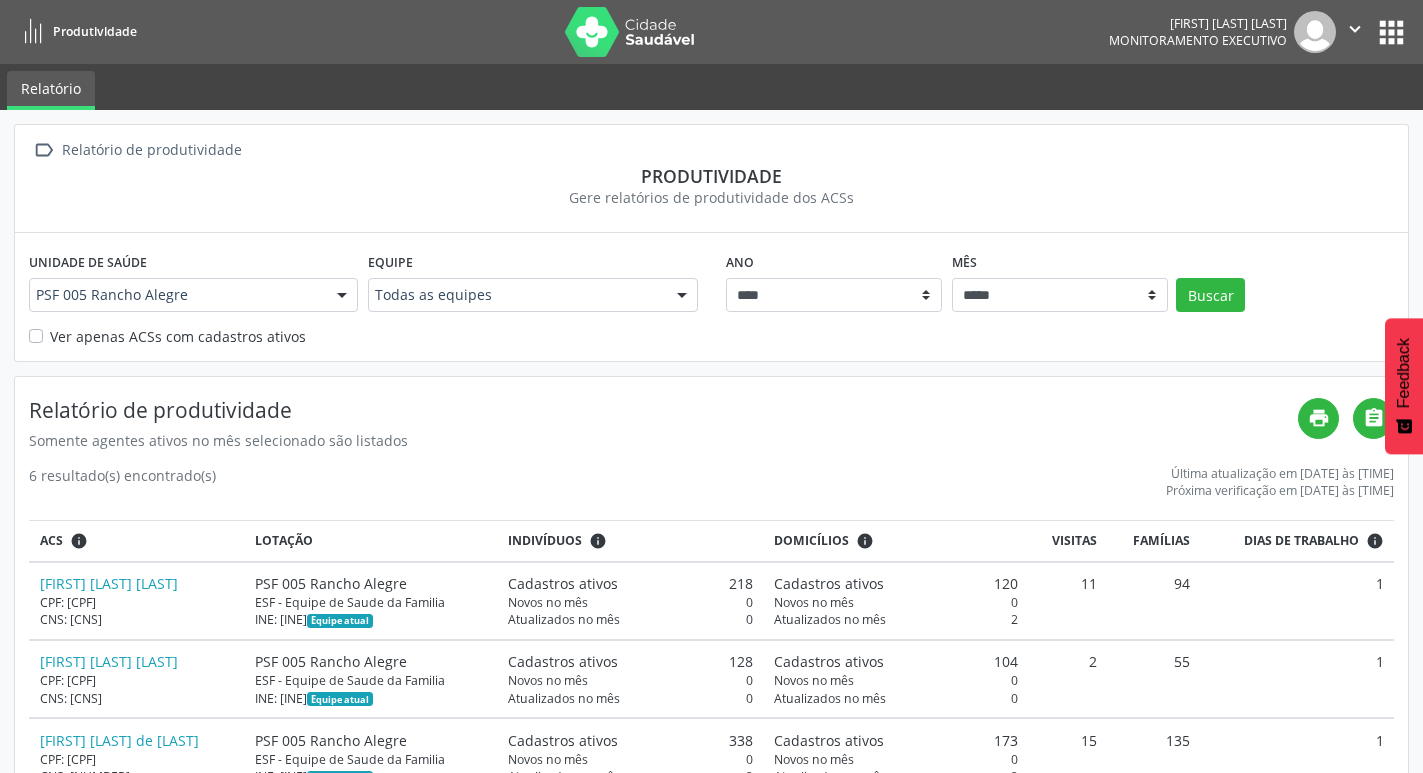click at bounding box center [342, 296] 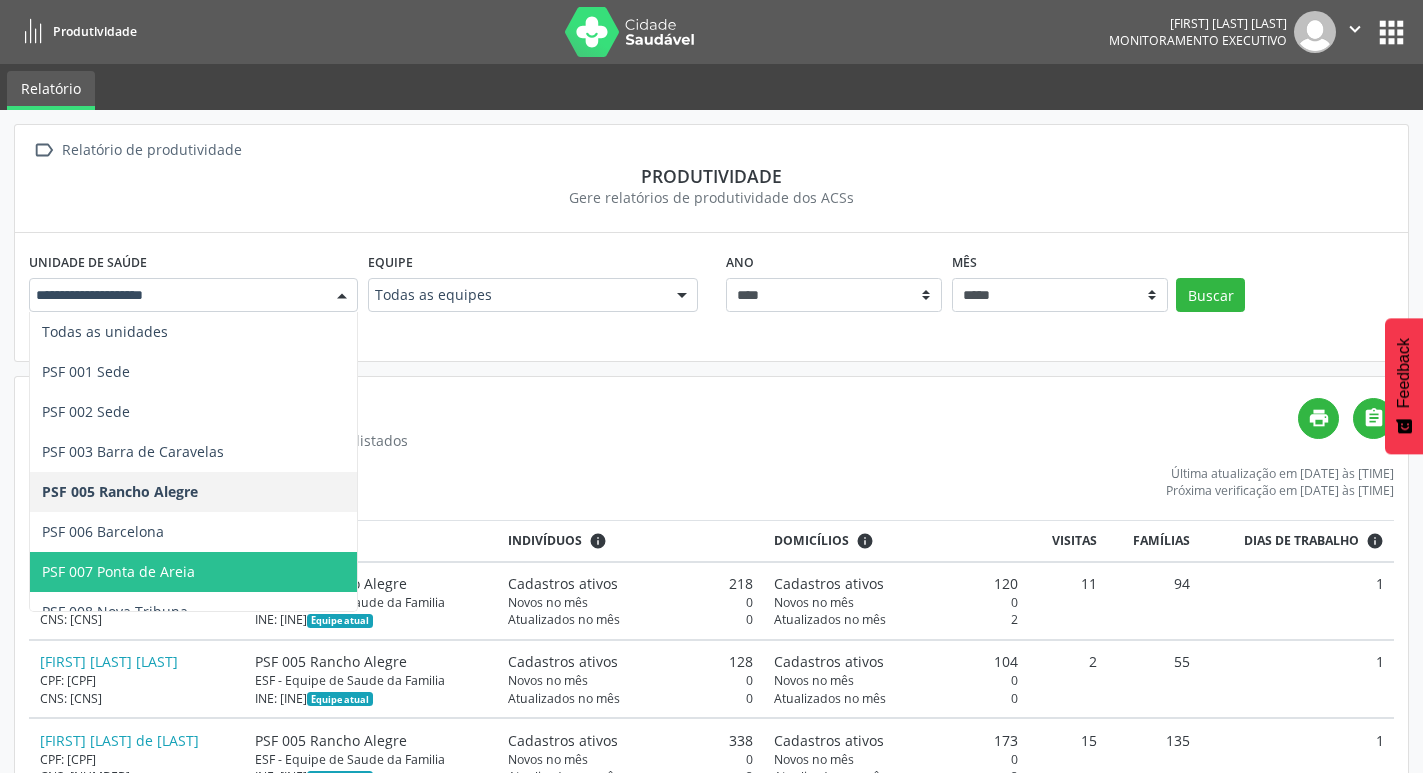 click on "PSF 007 Ponta de Areia" at bounding box center [193, 572] 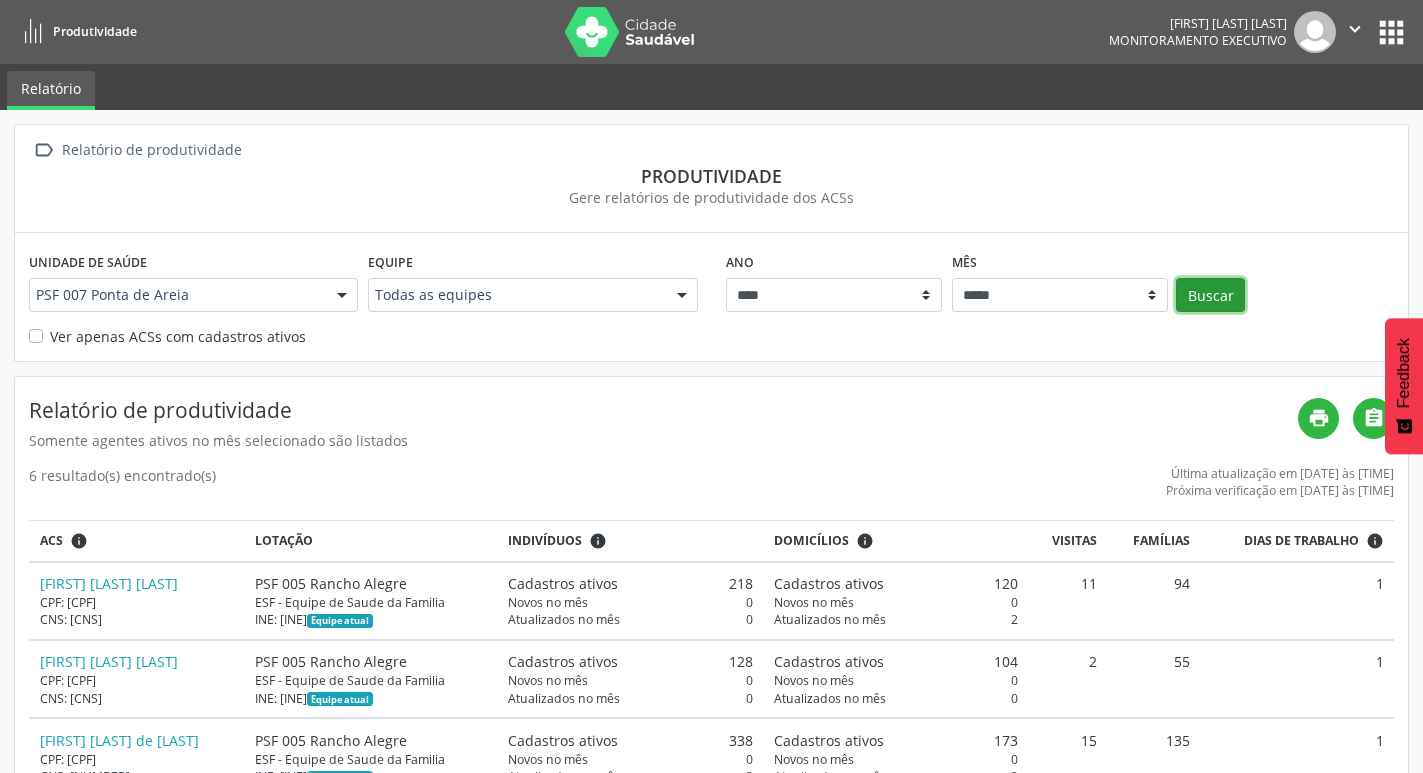 click on "Buscar" at bounding box center (1210, 295) 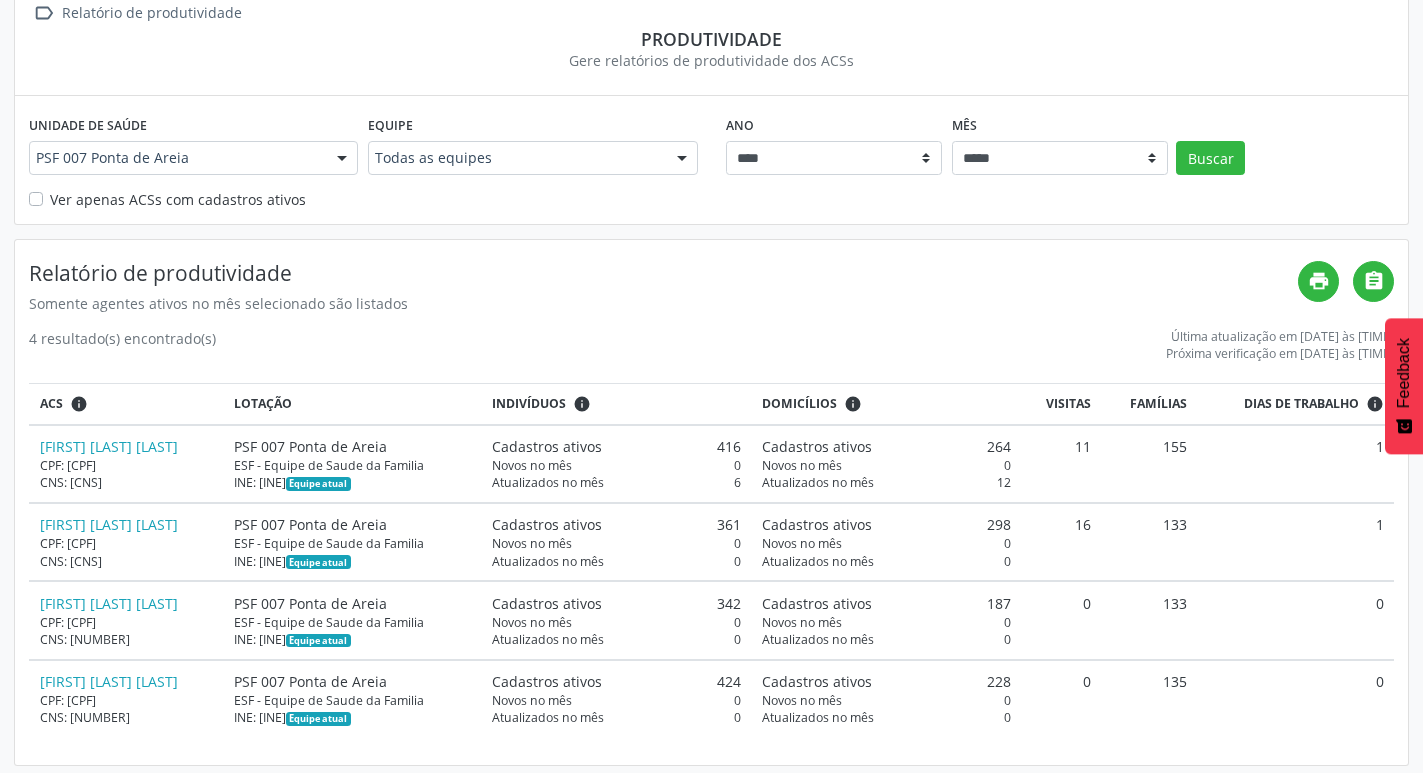 scroll, scrollTop: 144, scrollLeft: 0, axis: vertical 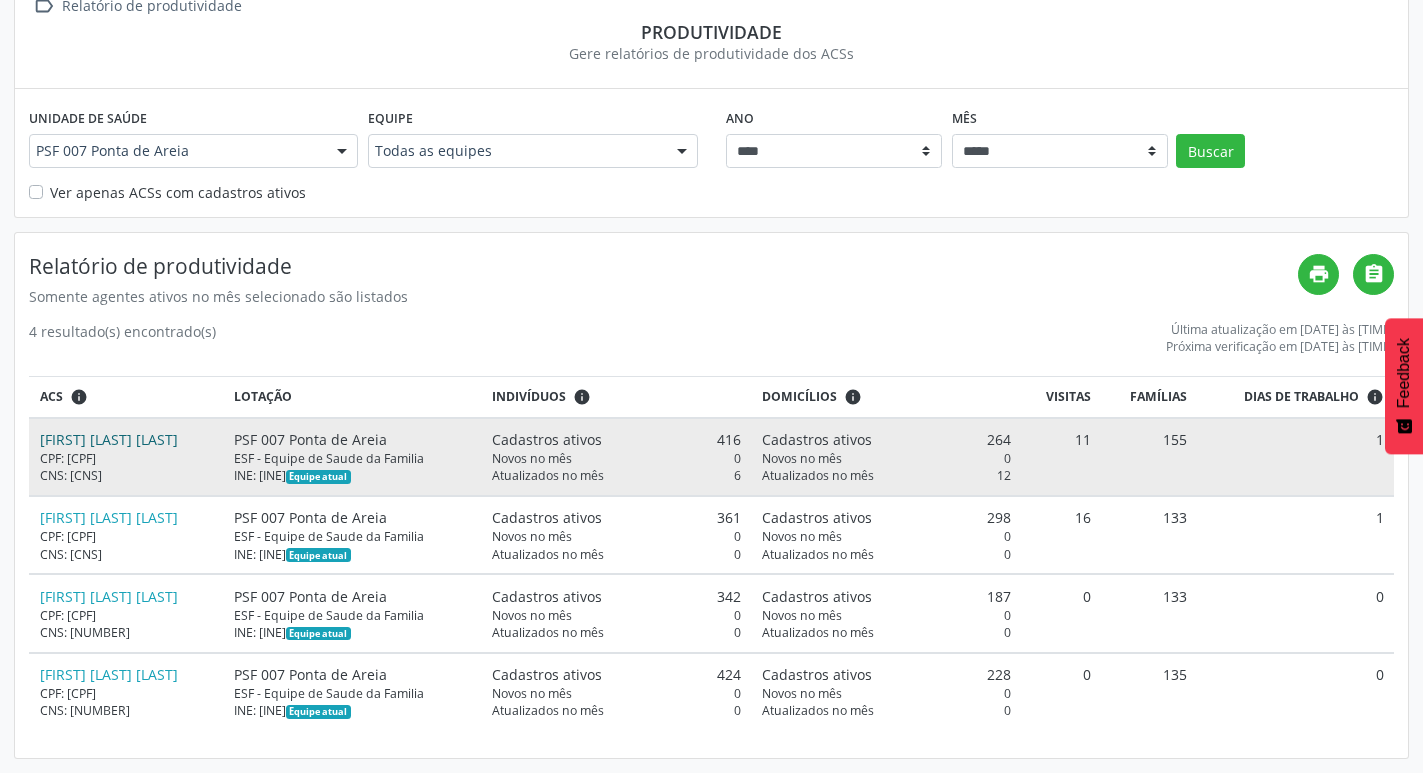 click on "[FIRST] [LAST] [LAST]" at bounding box center (109, 439) 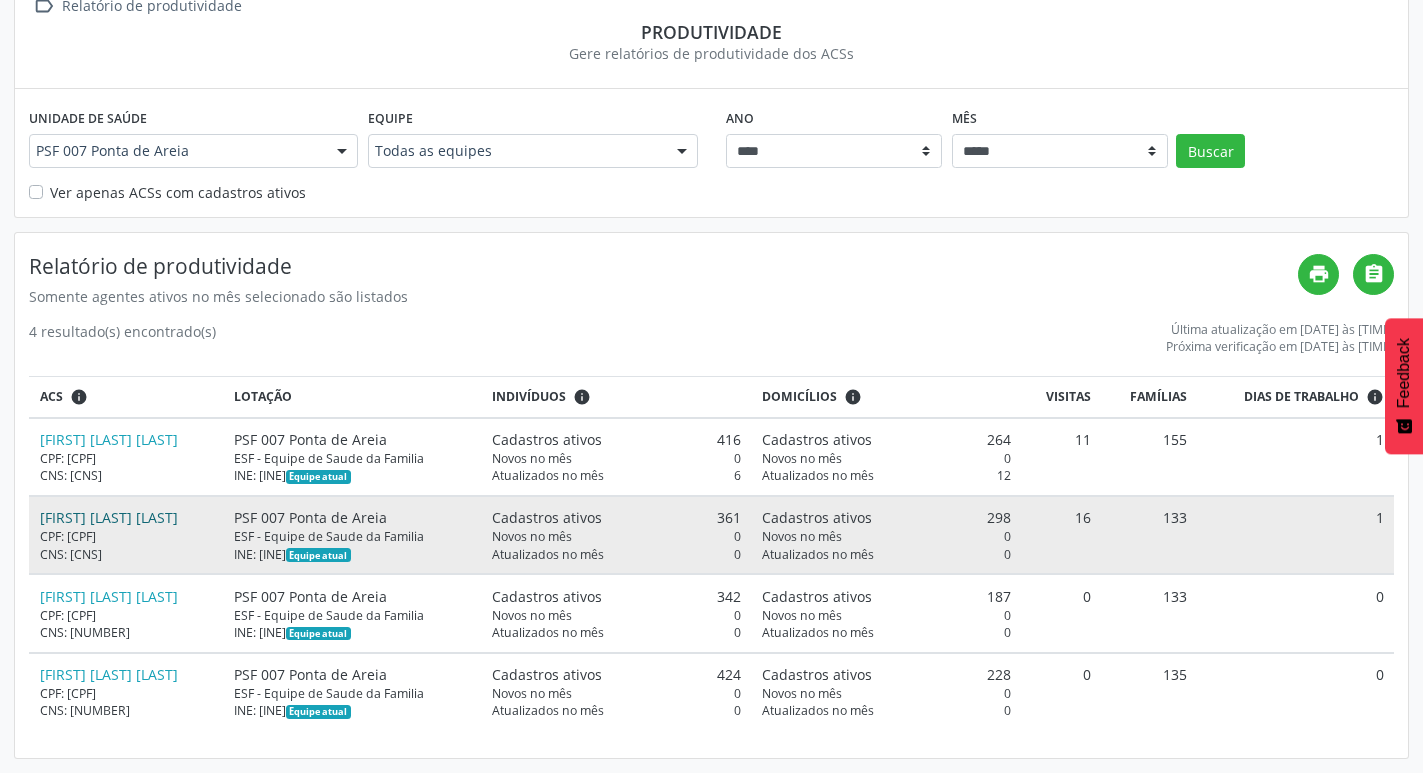 click on "[FIRST] [LAST] [LAST]" at bounding box center [109, 517] 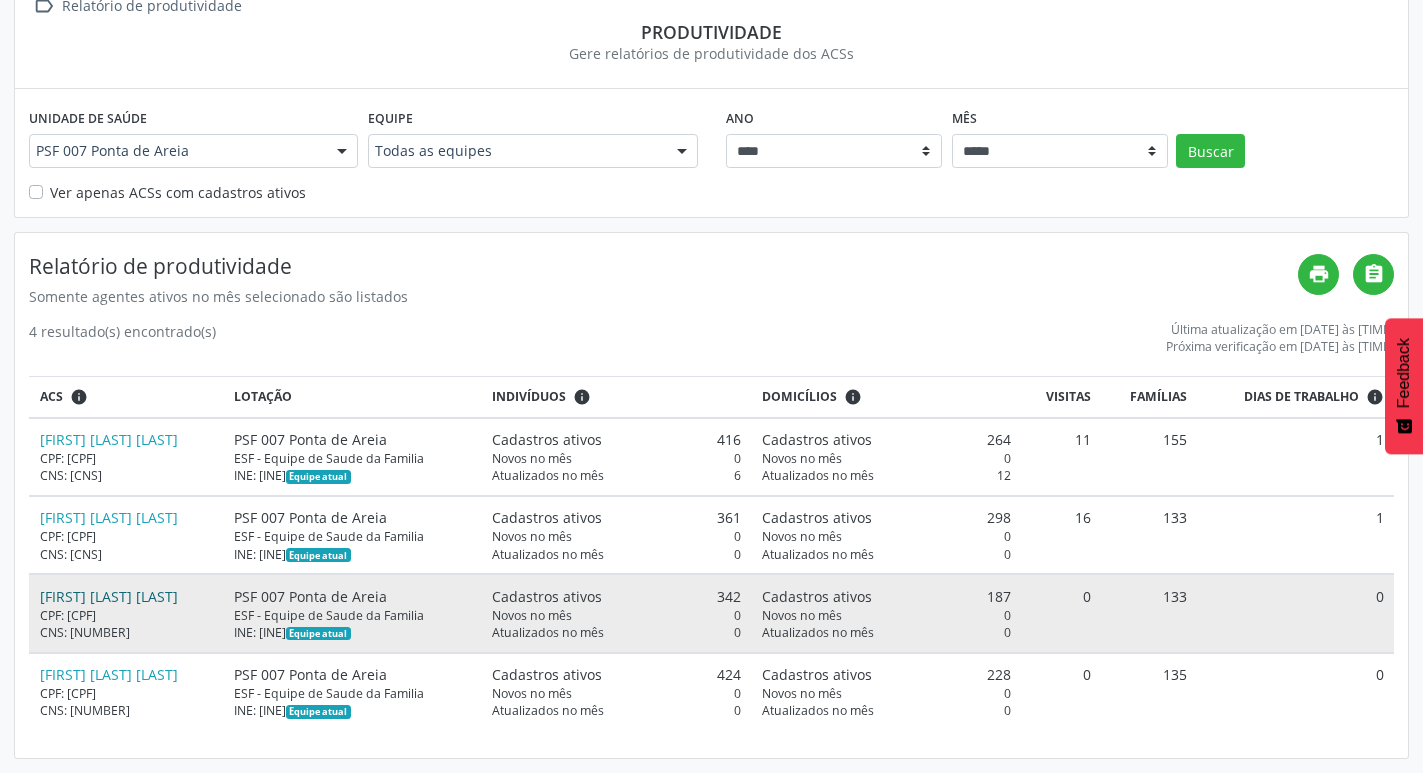 click on "[FIRST] [LAST] [LAST]" at bounding box center [109, 596] 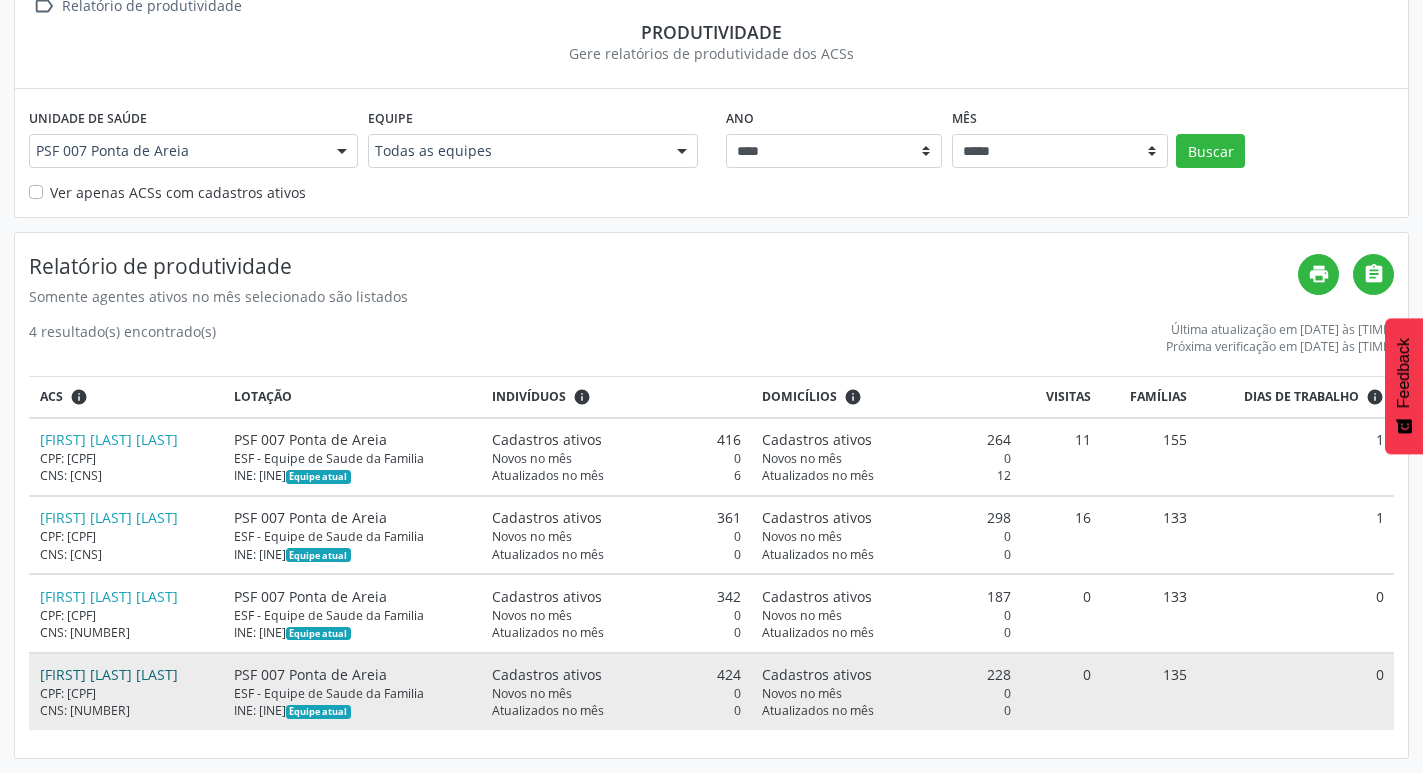 click on "[FIRST] [LAST] [LAST]" at bounding box center [109, 674] 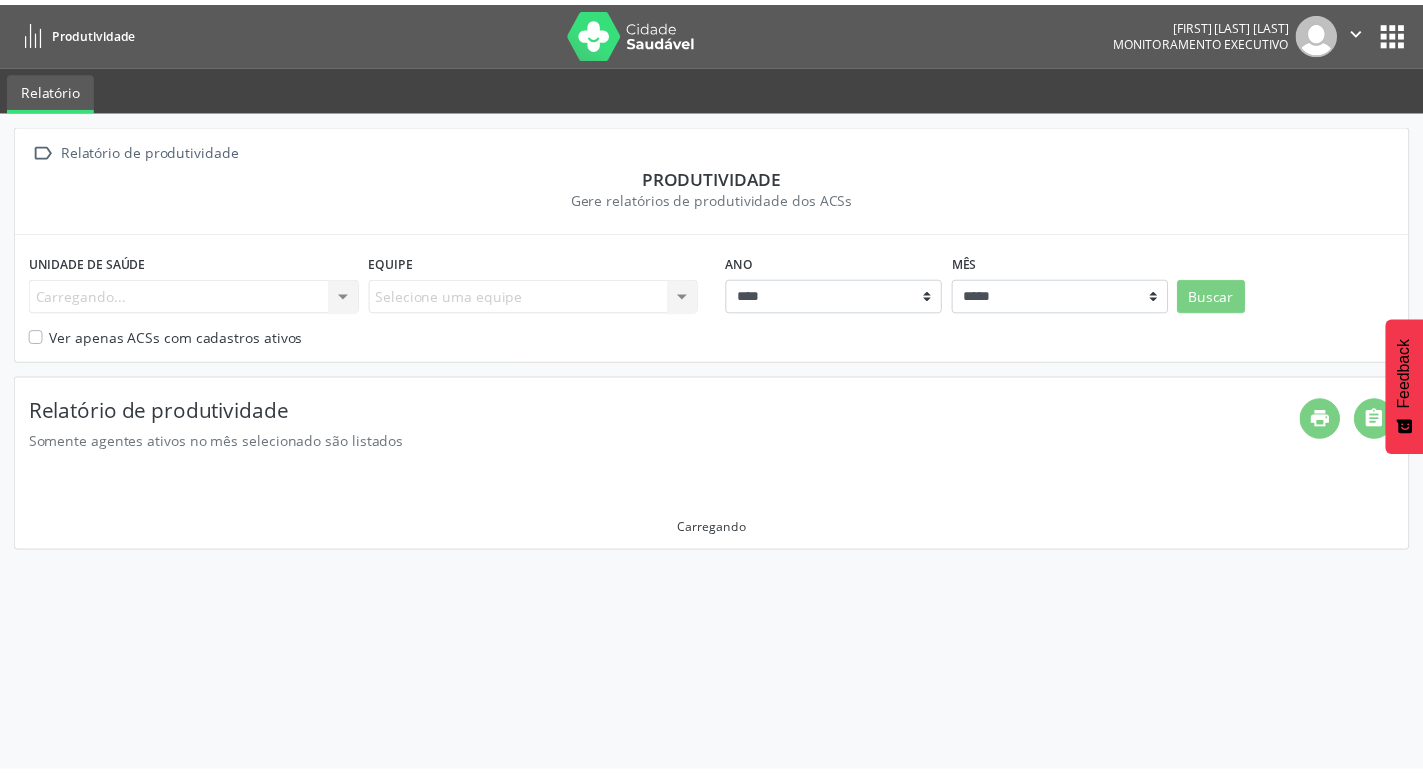 scroll, scrollTop: 0, scrollLeft: 0, axis: both 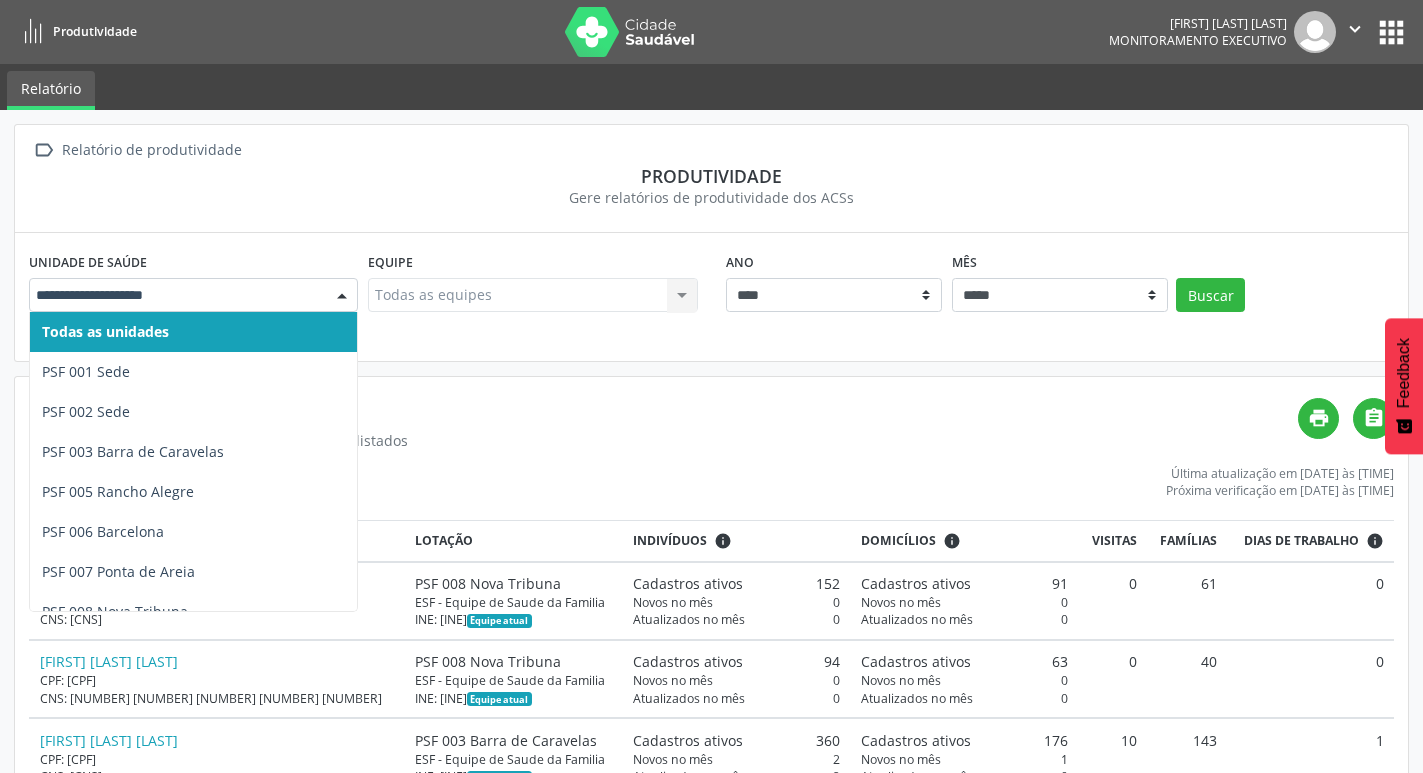 click at bounding box center [342, 296] 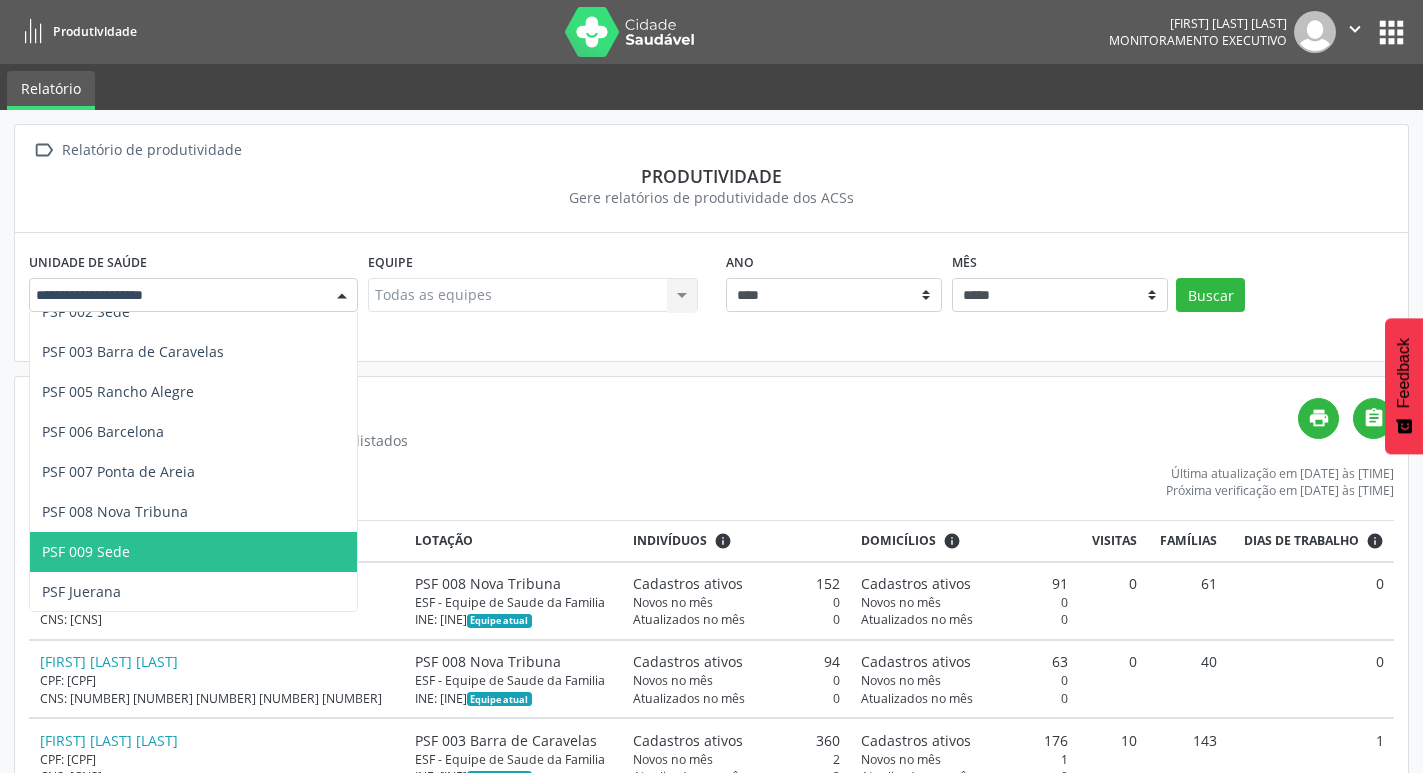 scroll, scrollTop: 101, scrollLeft: 0, axis: vertical 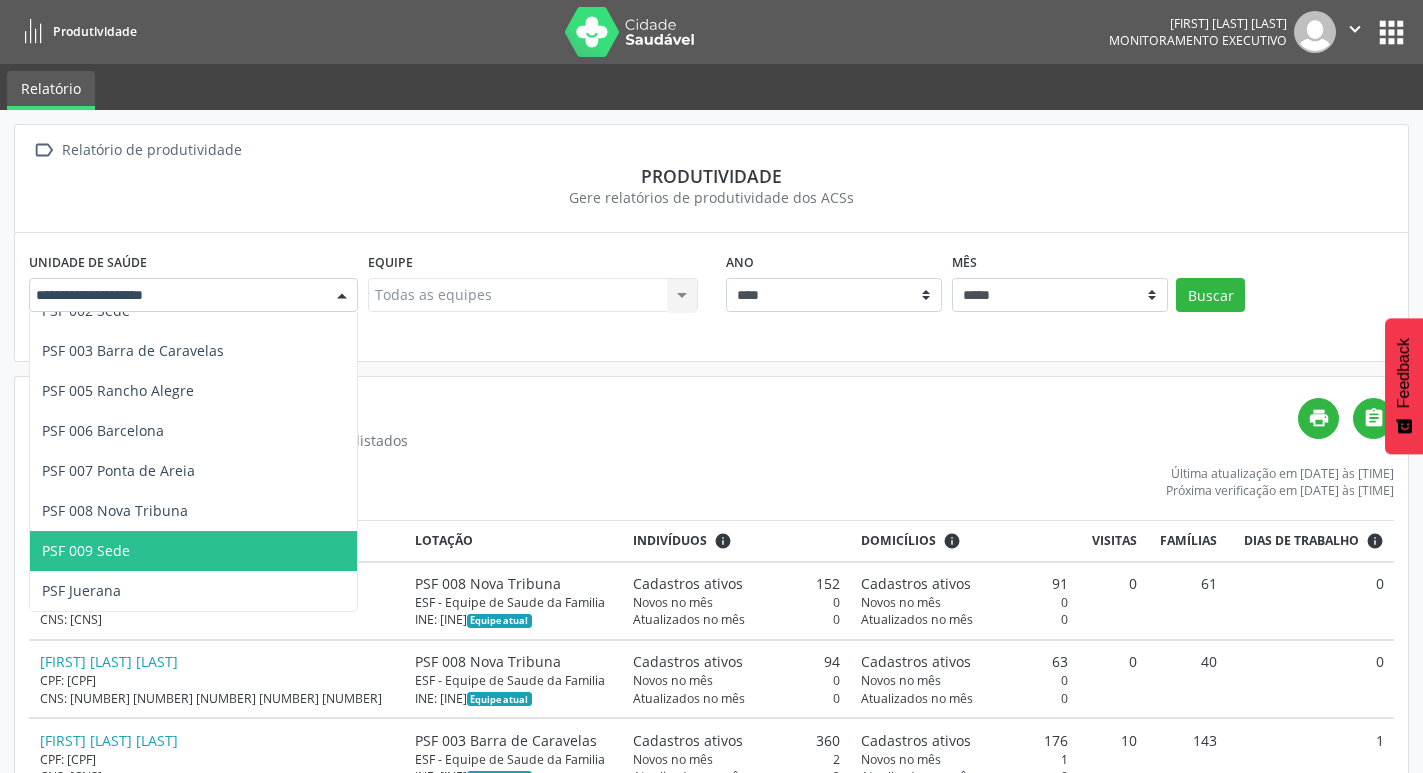 click on "PSF 009 Sede" at bounding box center [193, 551] 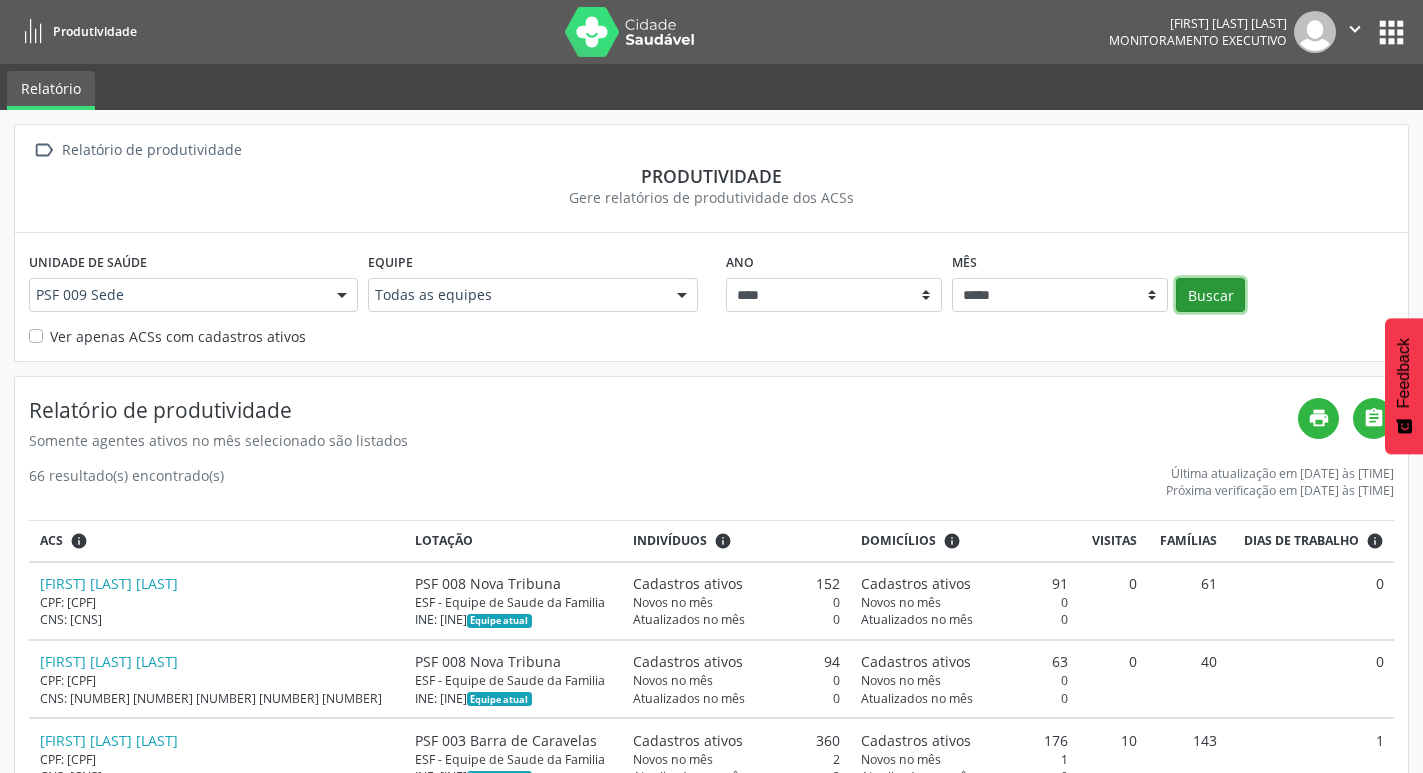 click on "Buscar" at bounding box center (1210, 295) 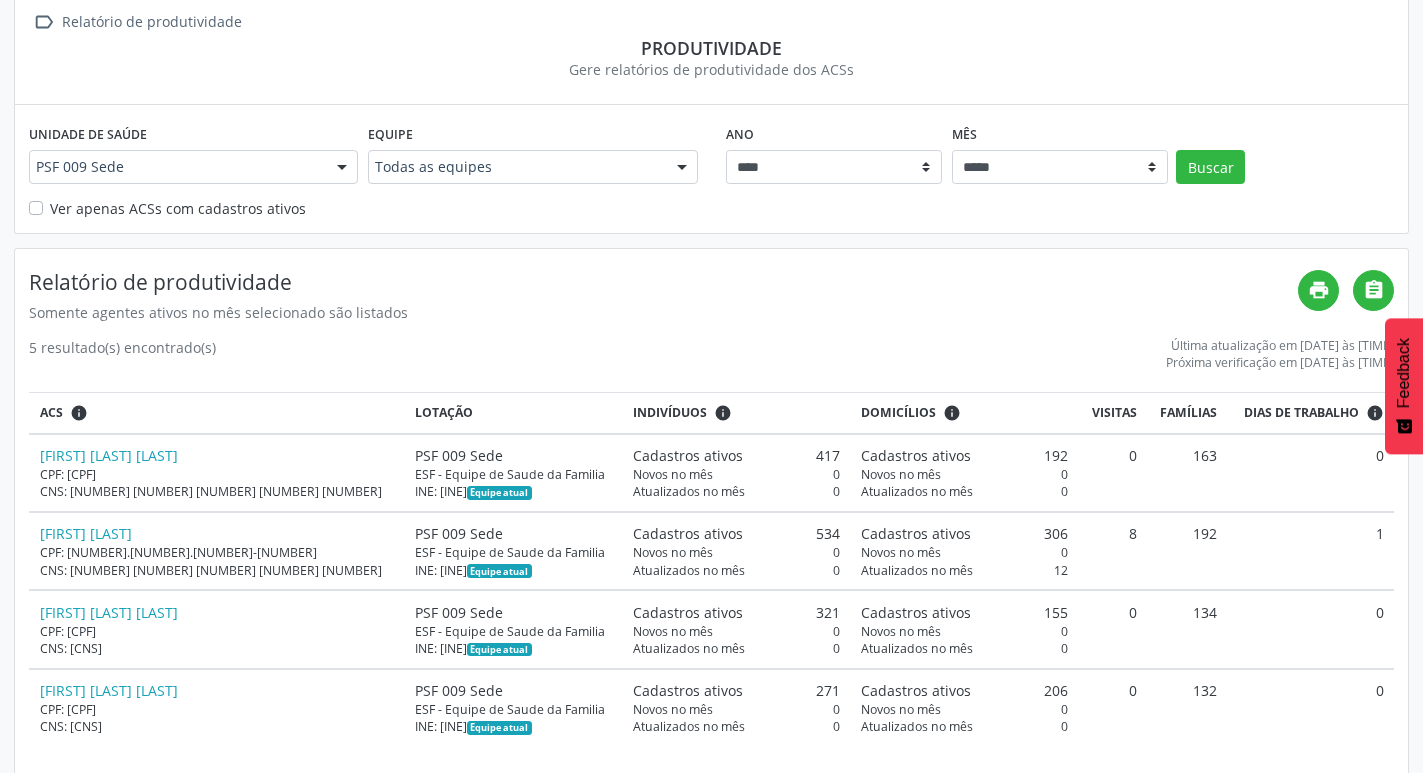 scroll, scrollTop: 144, scrollLeft: 0, axis: vertical 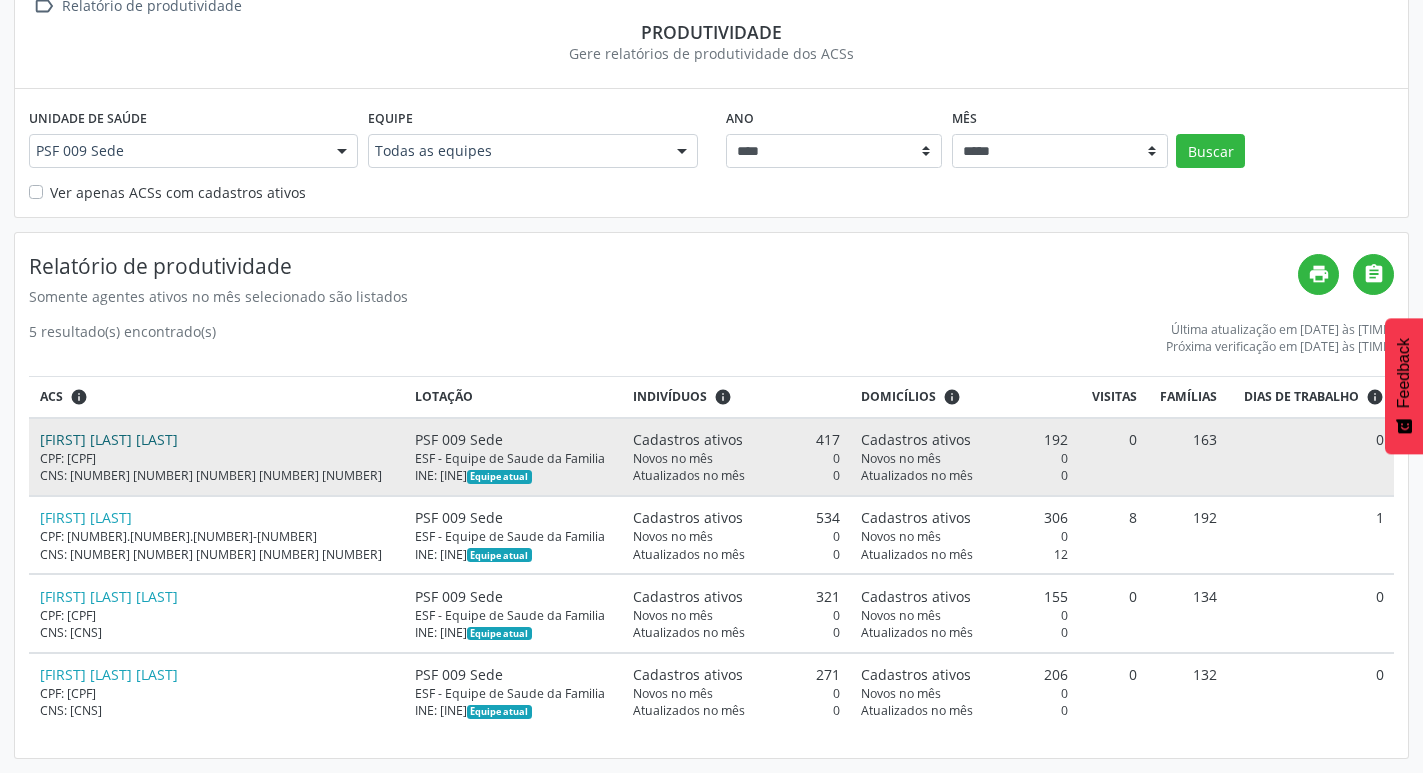 click on "[FIRST] [LAST] [LAST]" at bounding box center [109, 439] 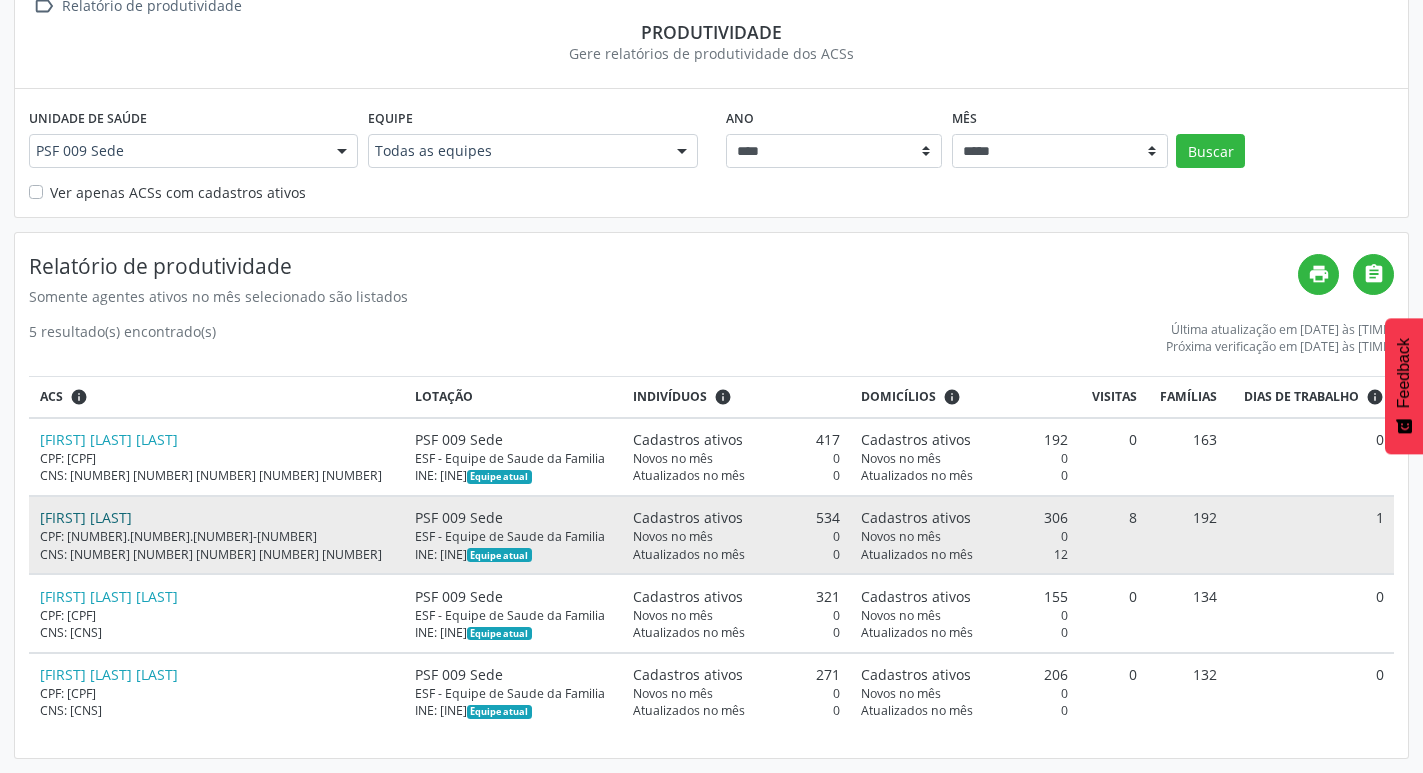click on "[FIRST] [LAST] [LAST]" at bounding box center (86, 517) 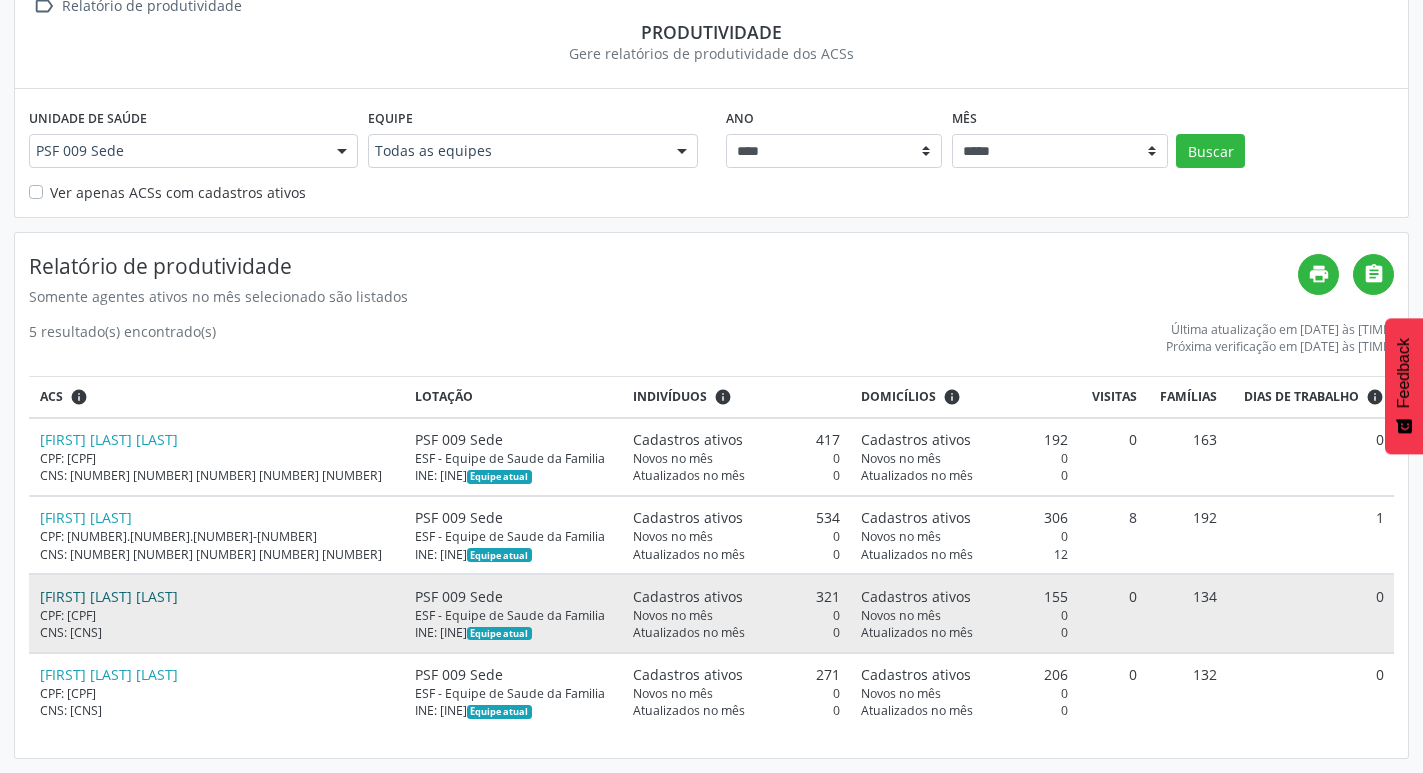 click on "[FIRST] [LAST] [LAST]" at bounding box center (109, 596) 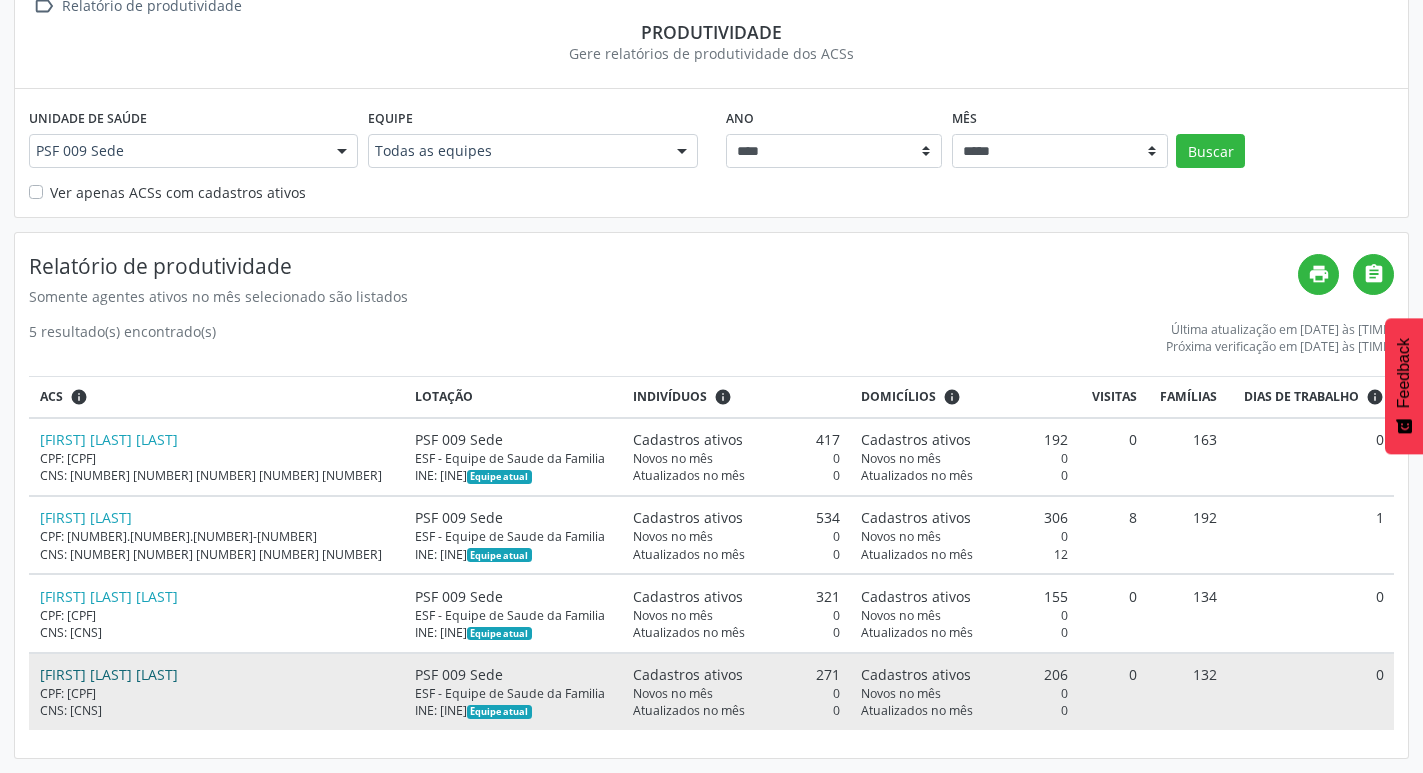 click on "[FIRST] [LAST] [LAST]" at bounding box center (109, 674) 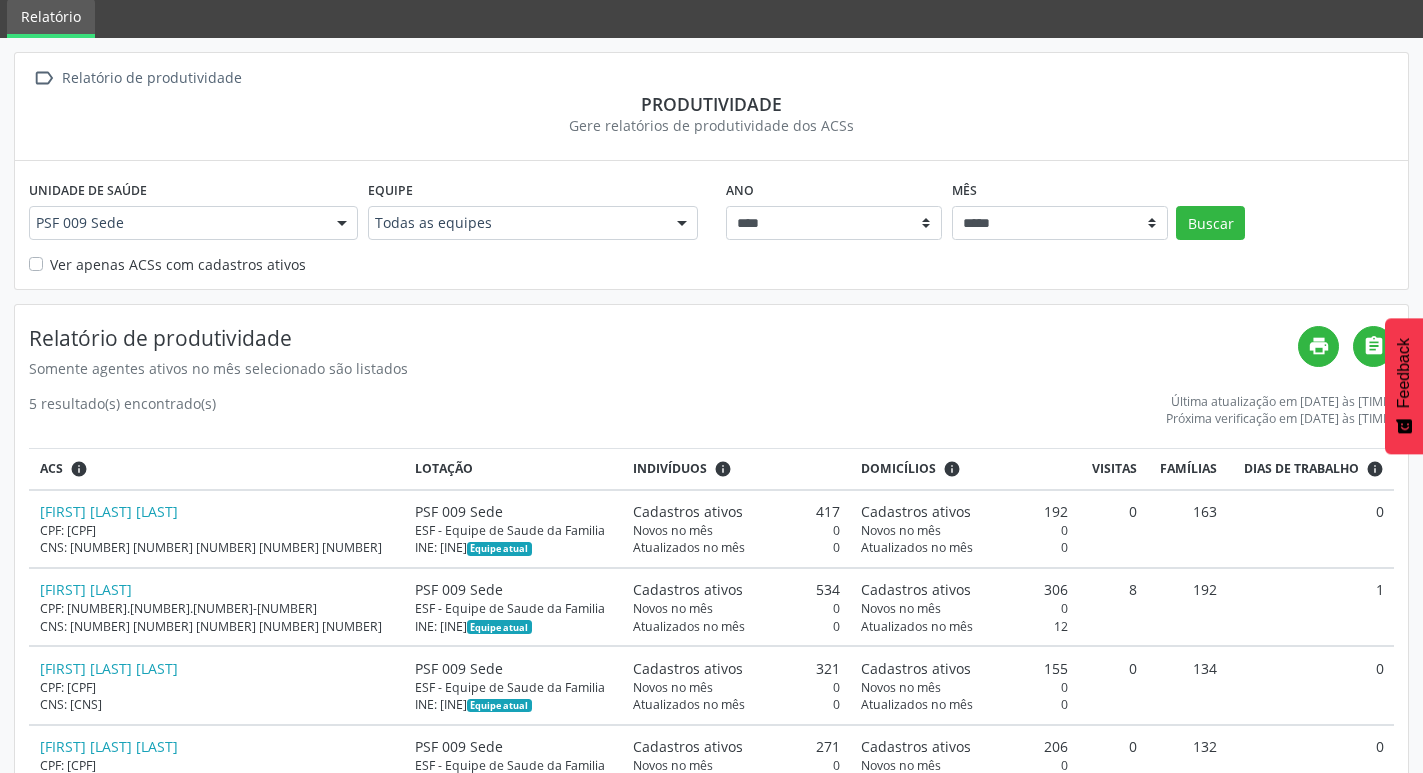 scroll, scrollTop: 0, scrollLeft: 0, axis: both 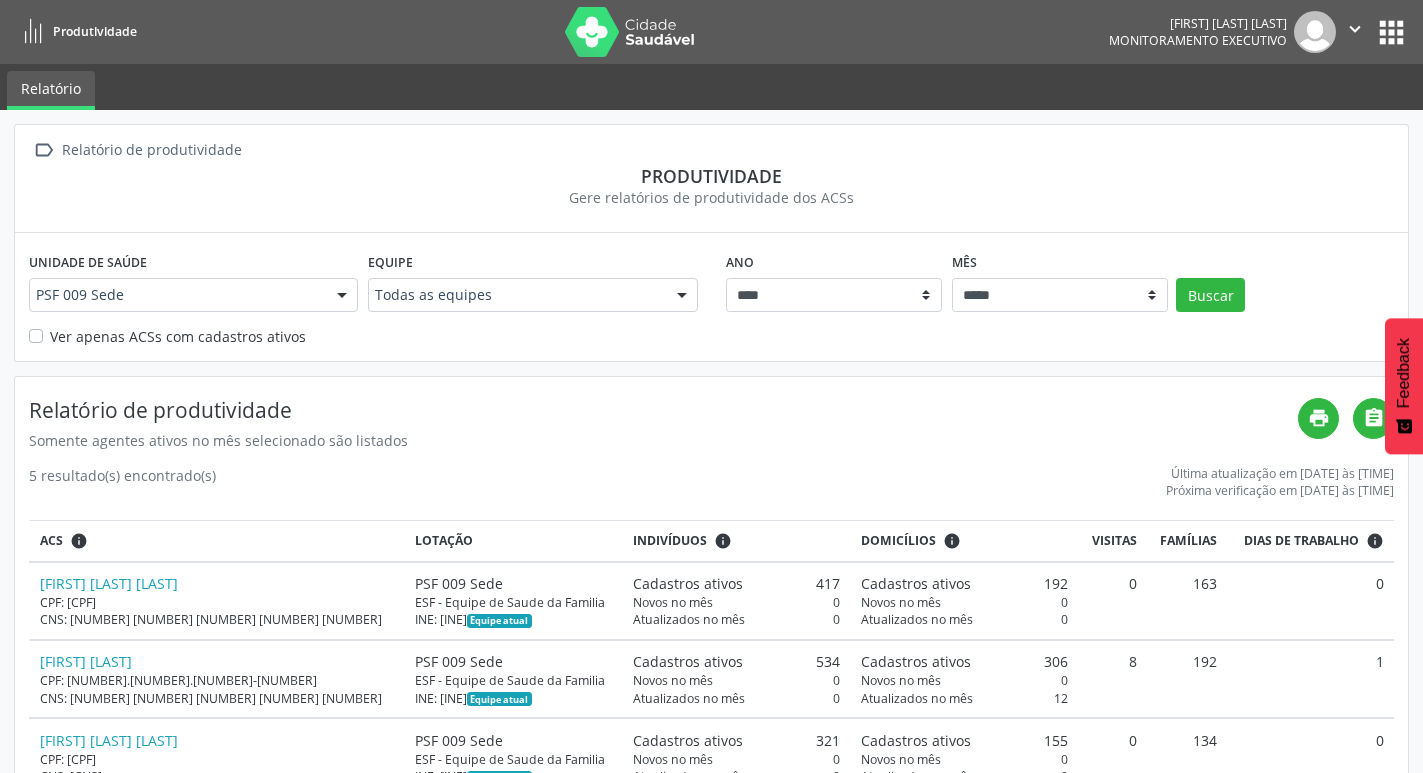 click on "" at bounding box center (1355, 29) 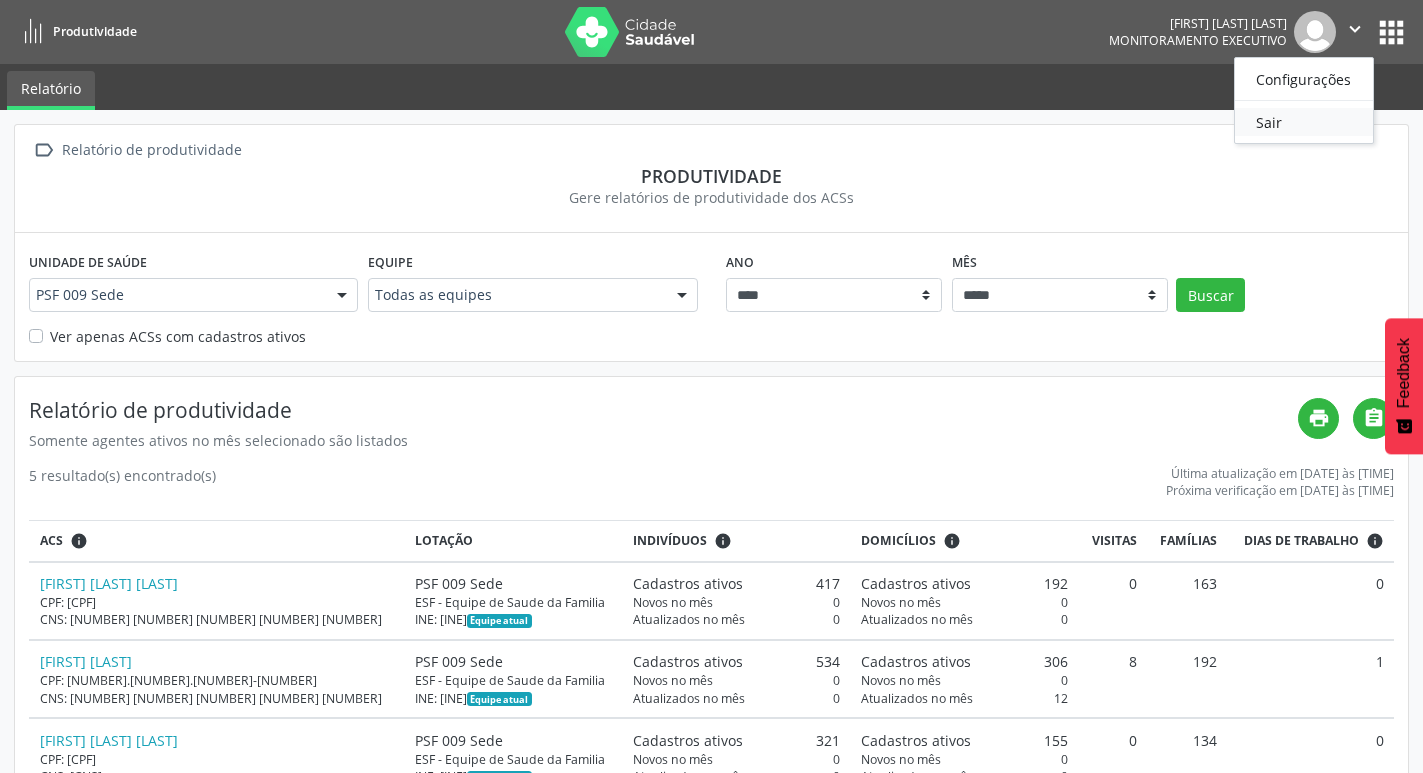 click on "Sair" at bounding box center (1304, 122) 